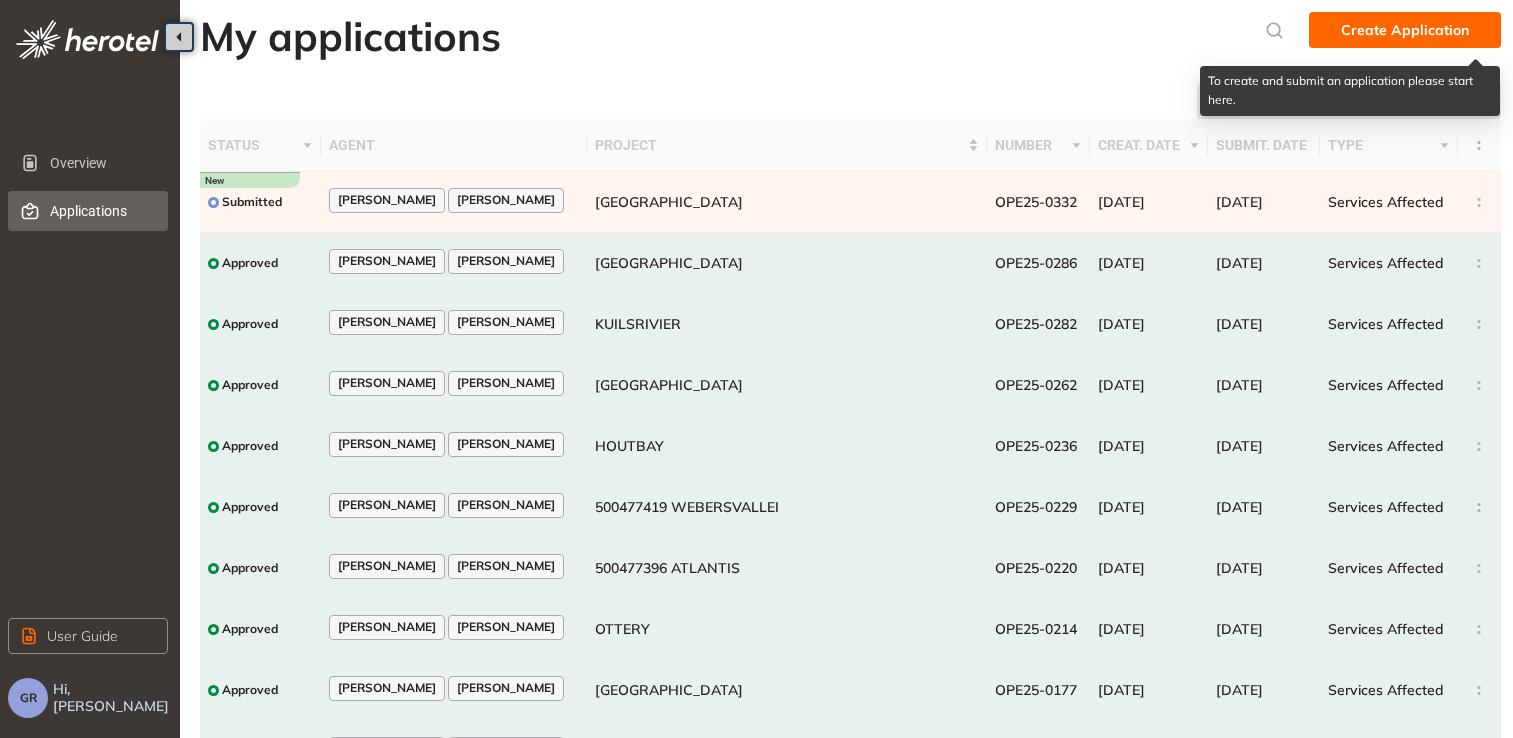 scroll, scrollTop: 0, scrollLeft: 0, axis: both 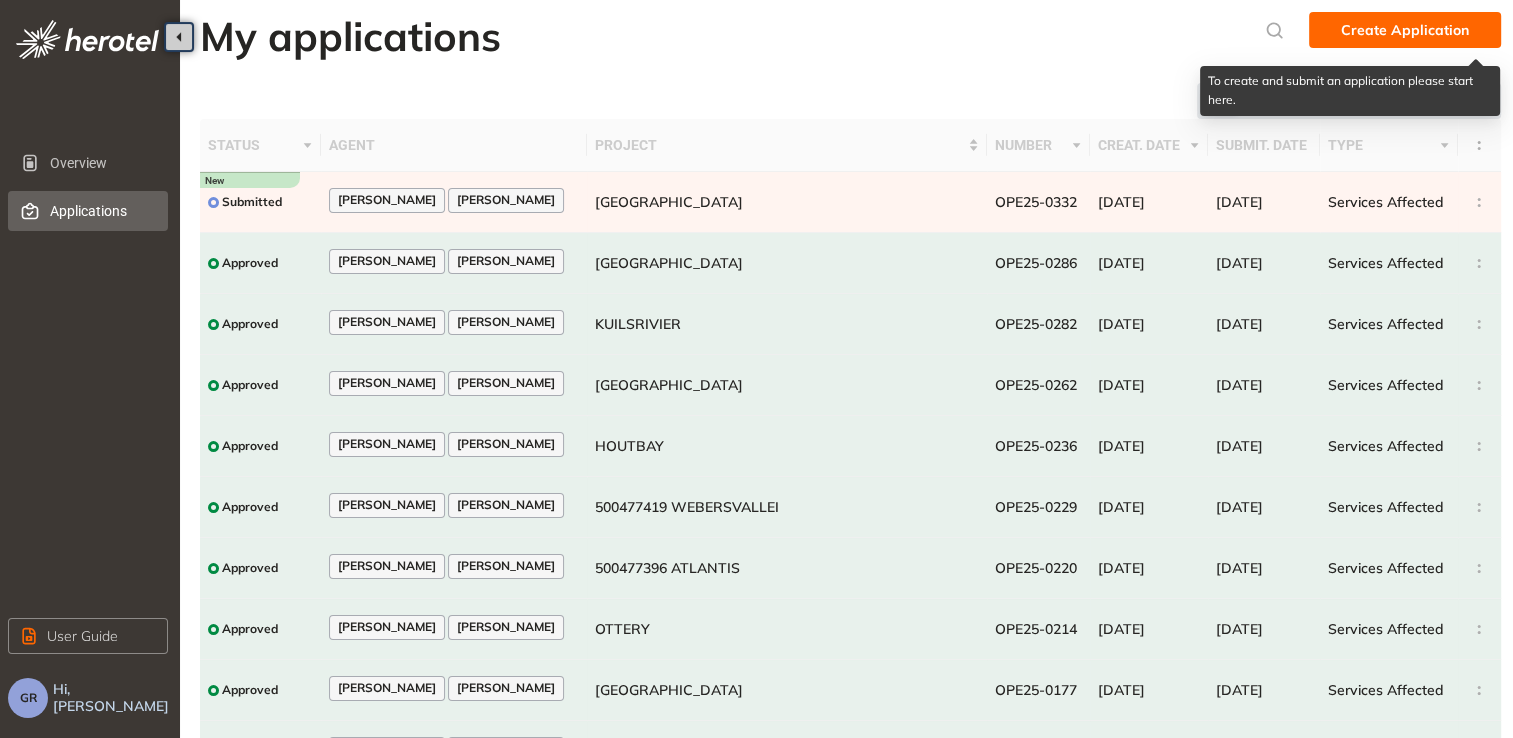 click on "Create Application" at bounding box center (1405, 30) 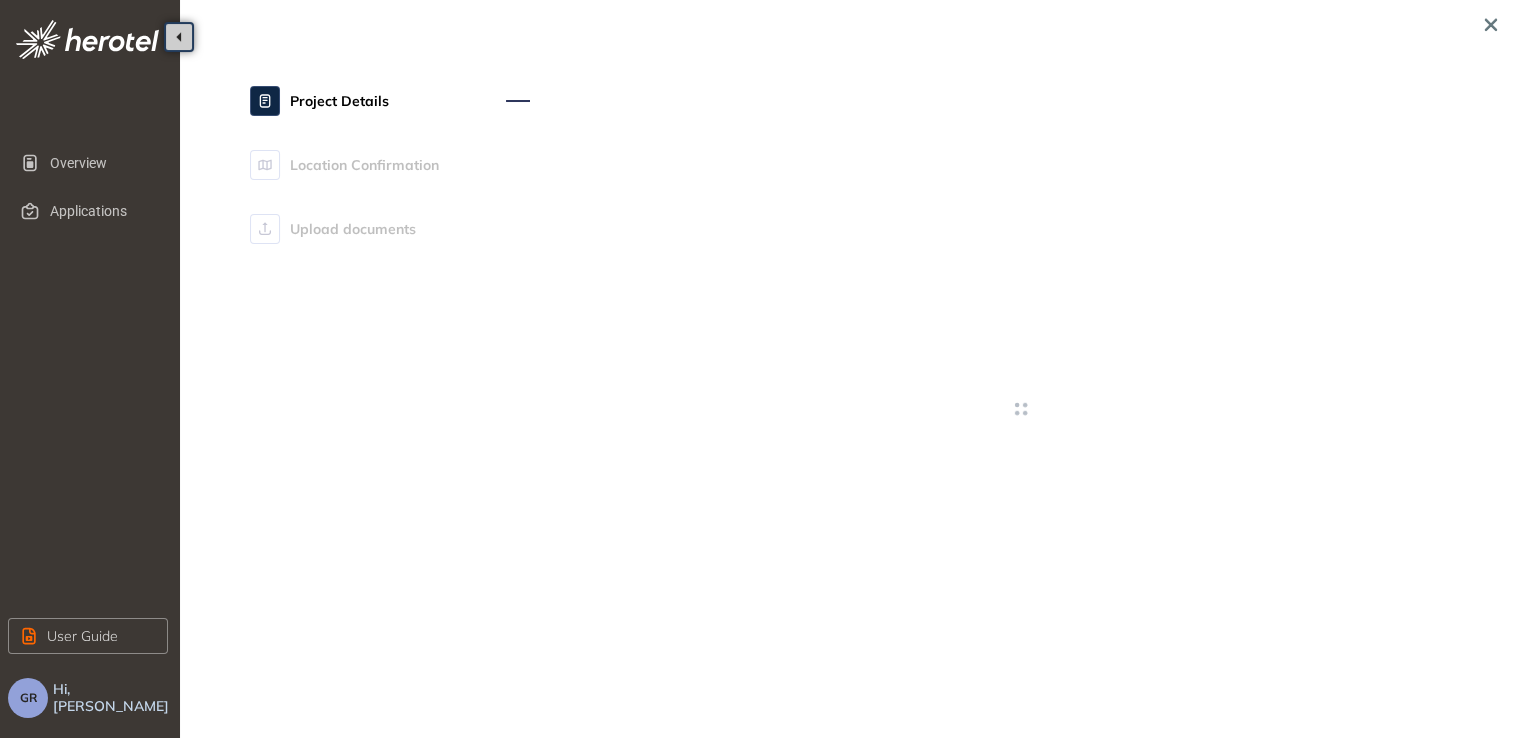 type on "**********" 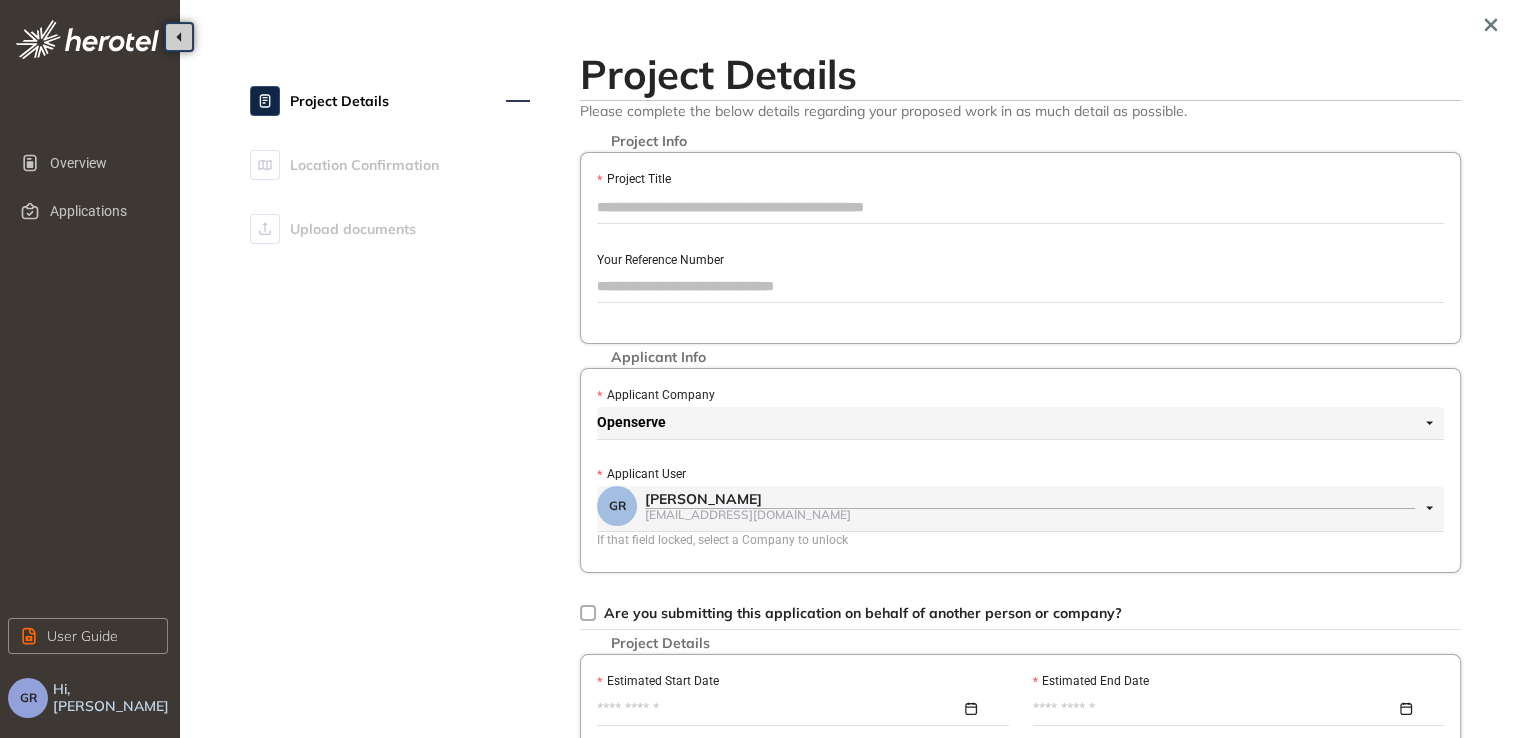 click on "Project Title" at bounding box center (1020, 207) 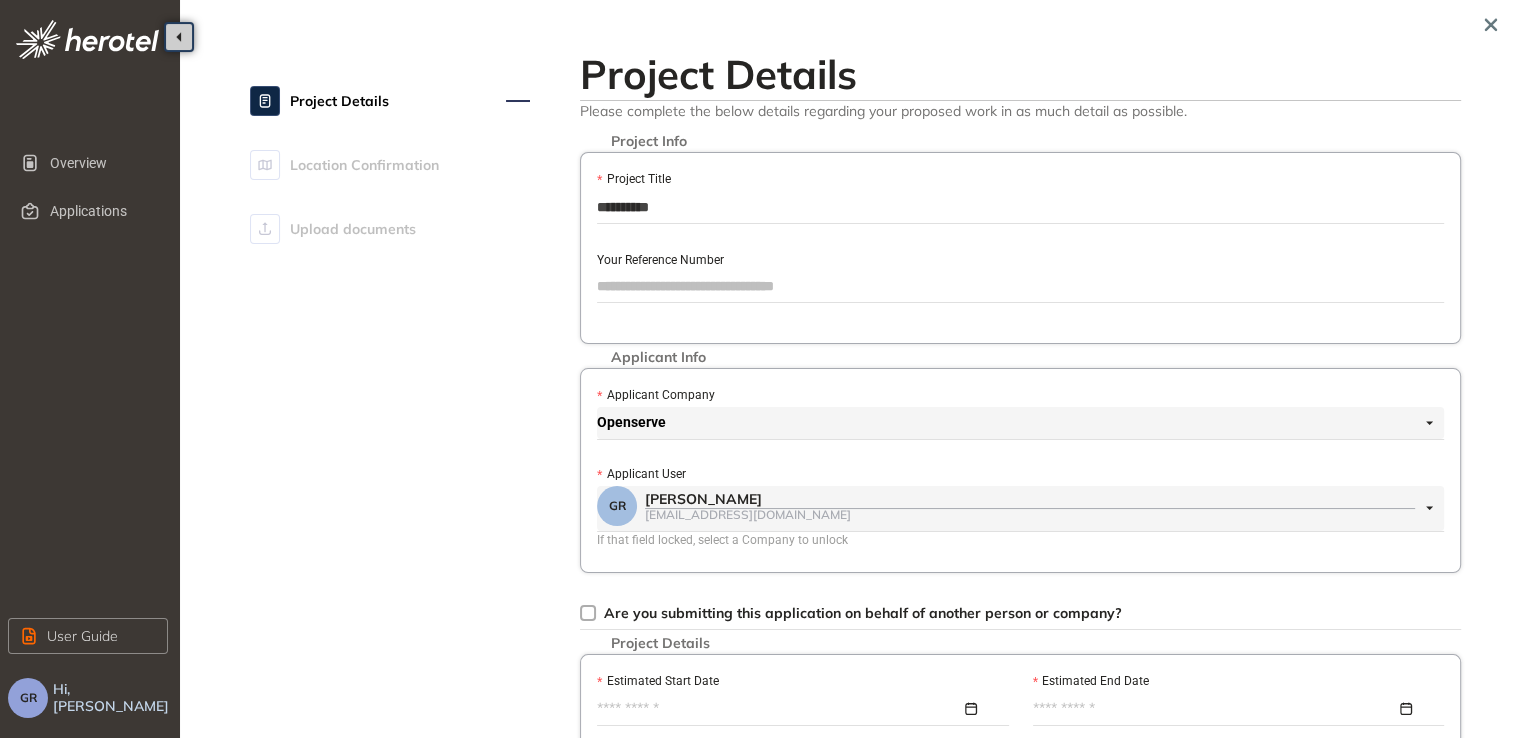 type on "**********" 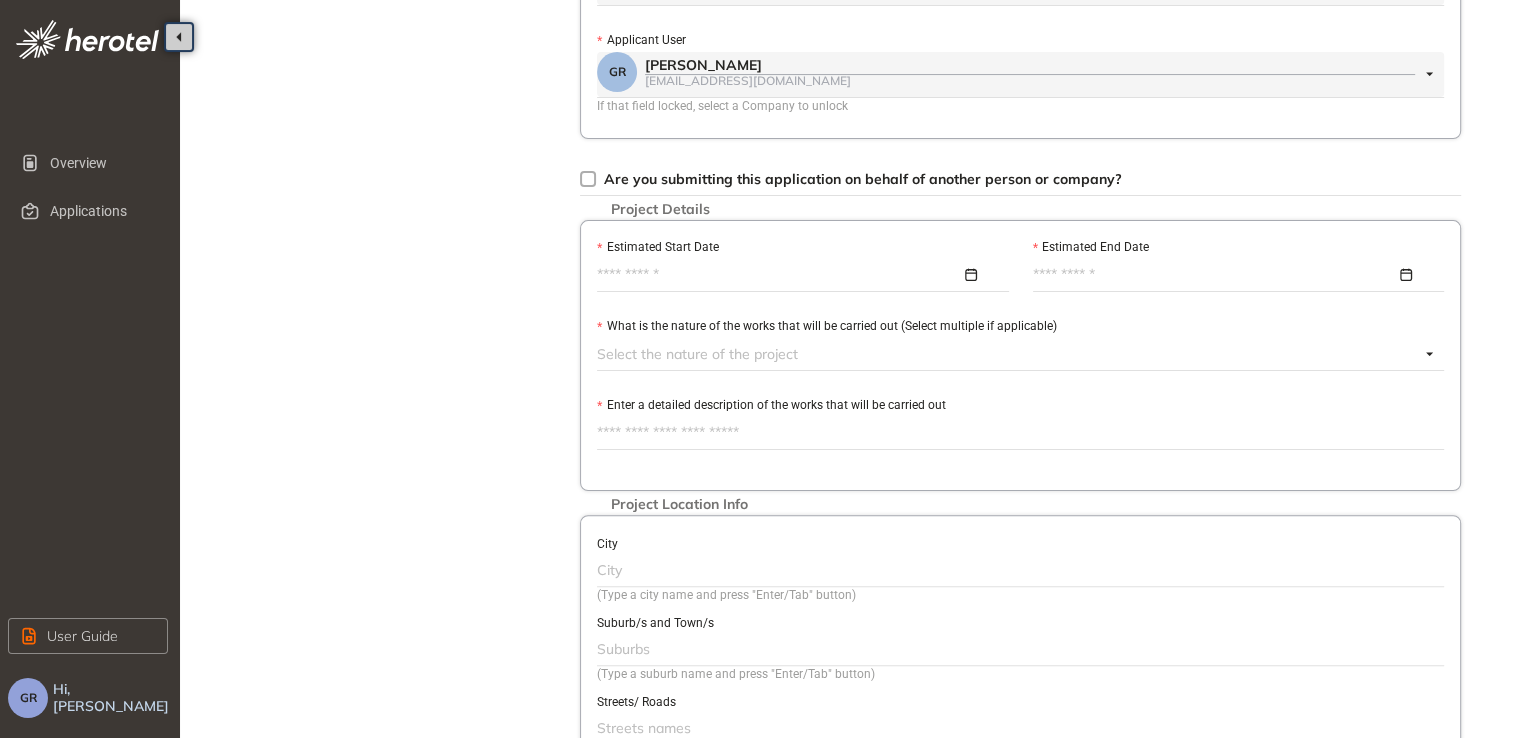 scroll, scrollTop: 400, scrollLeft: 0, axis: vertical 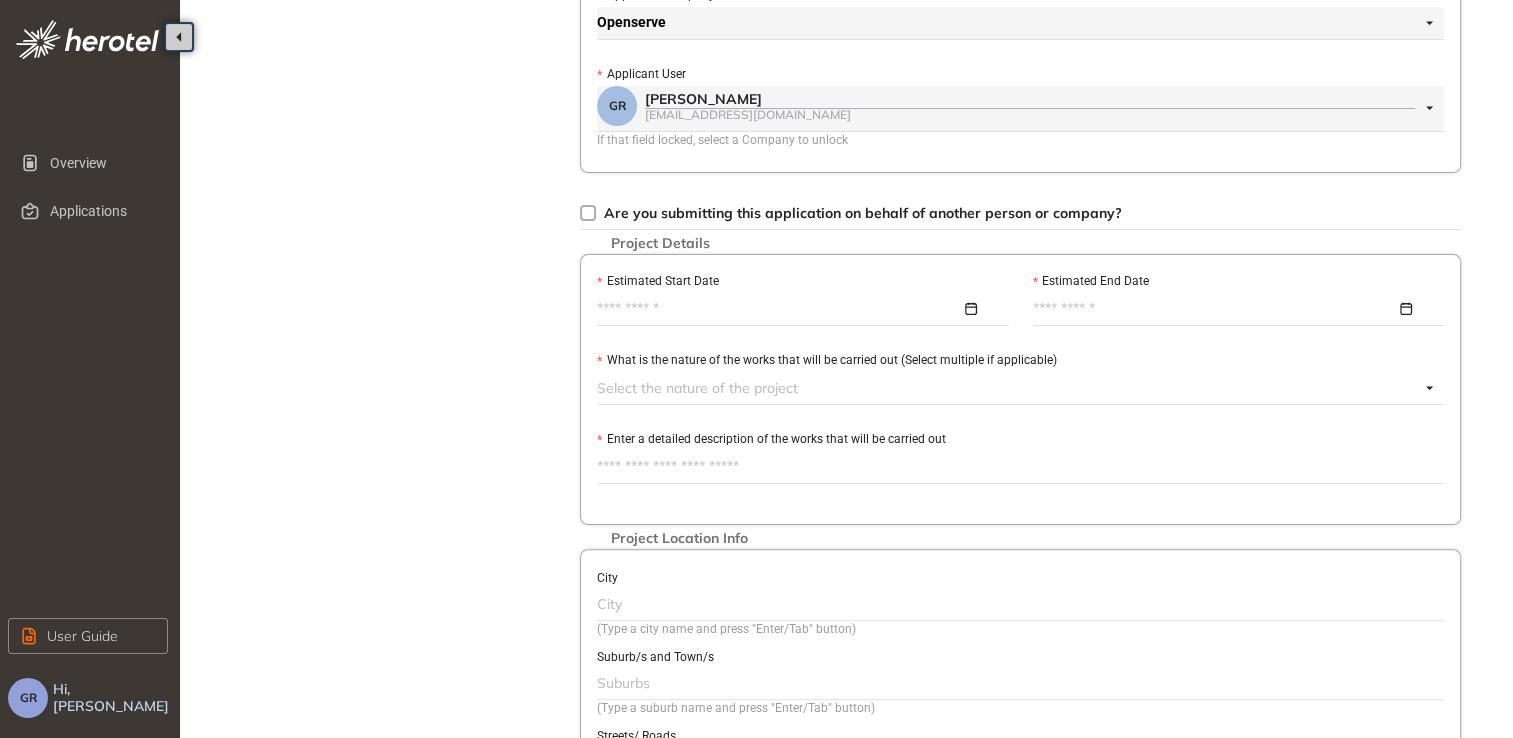 type on "*********" 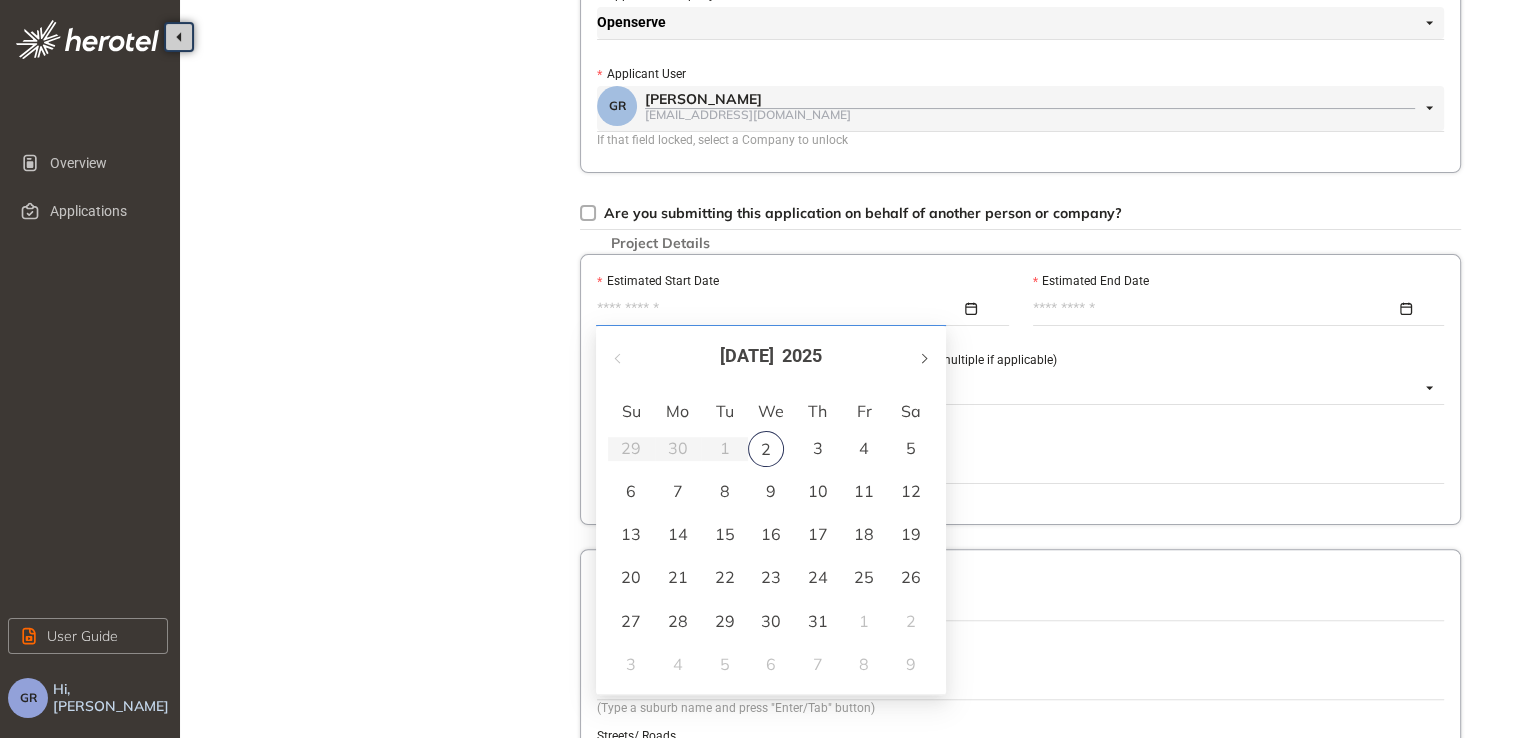 click at bounding box center [923, 356] 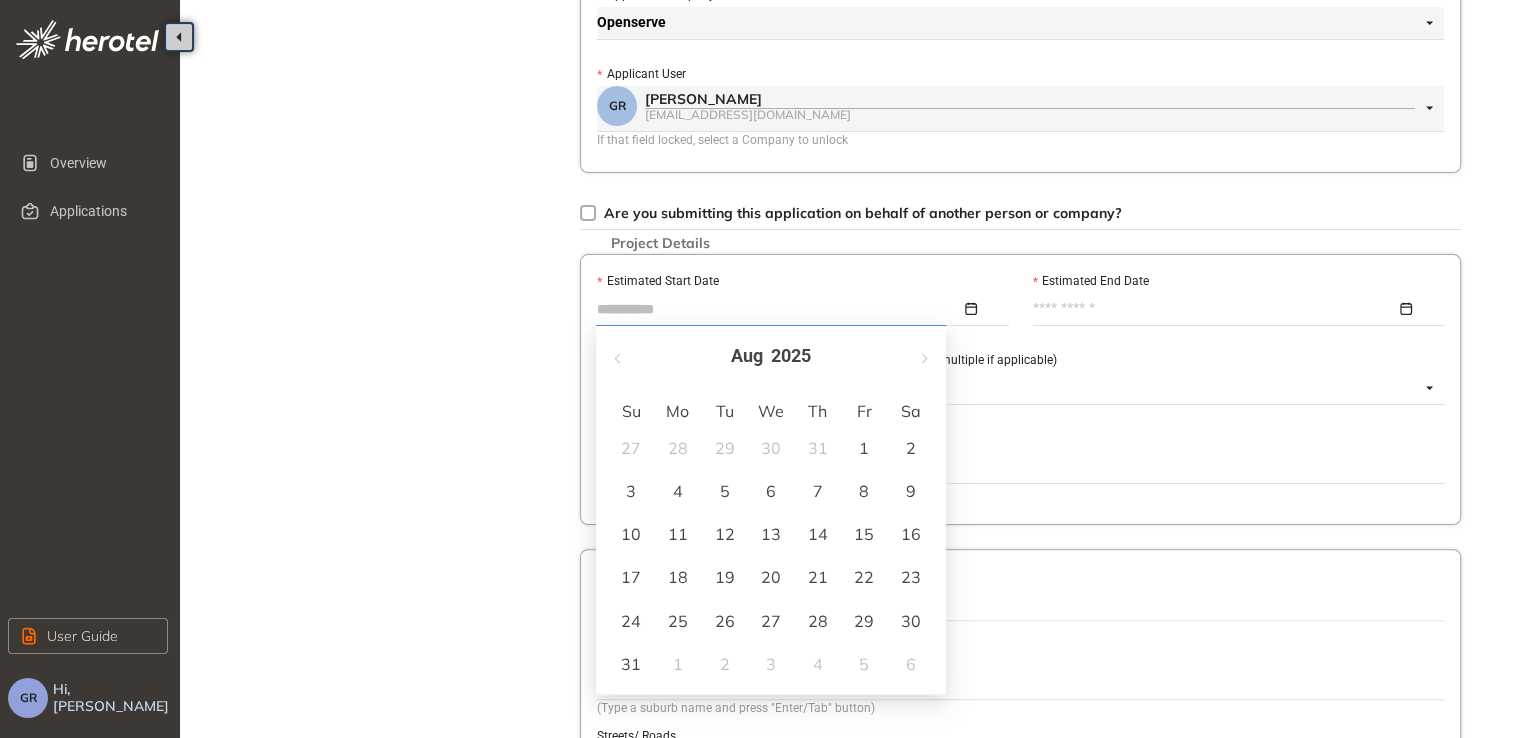 type on "**********" 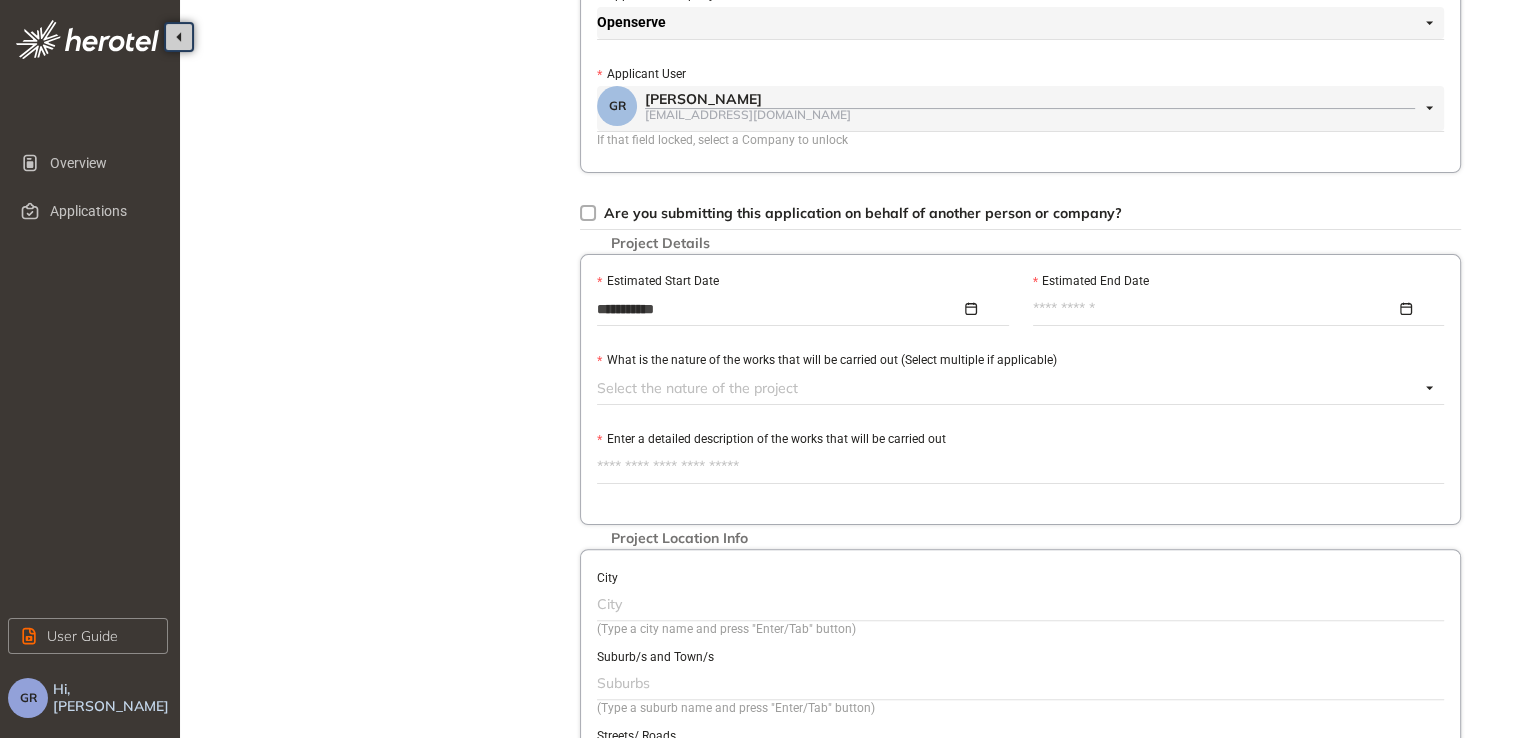 click at bounding box center (1233, 309) 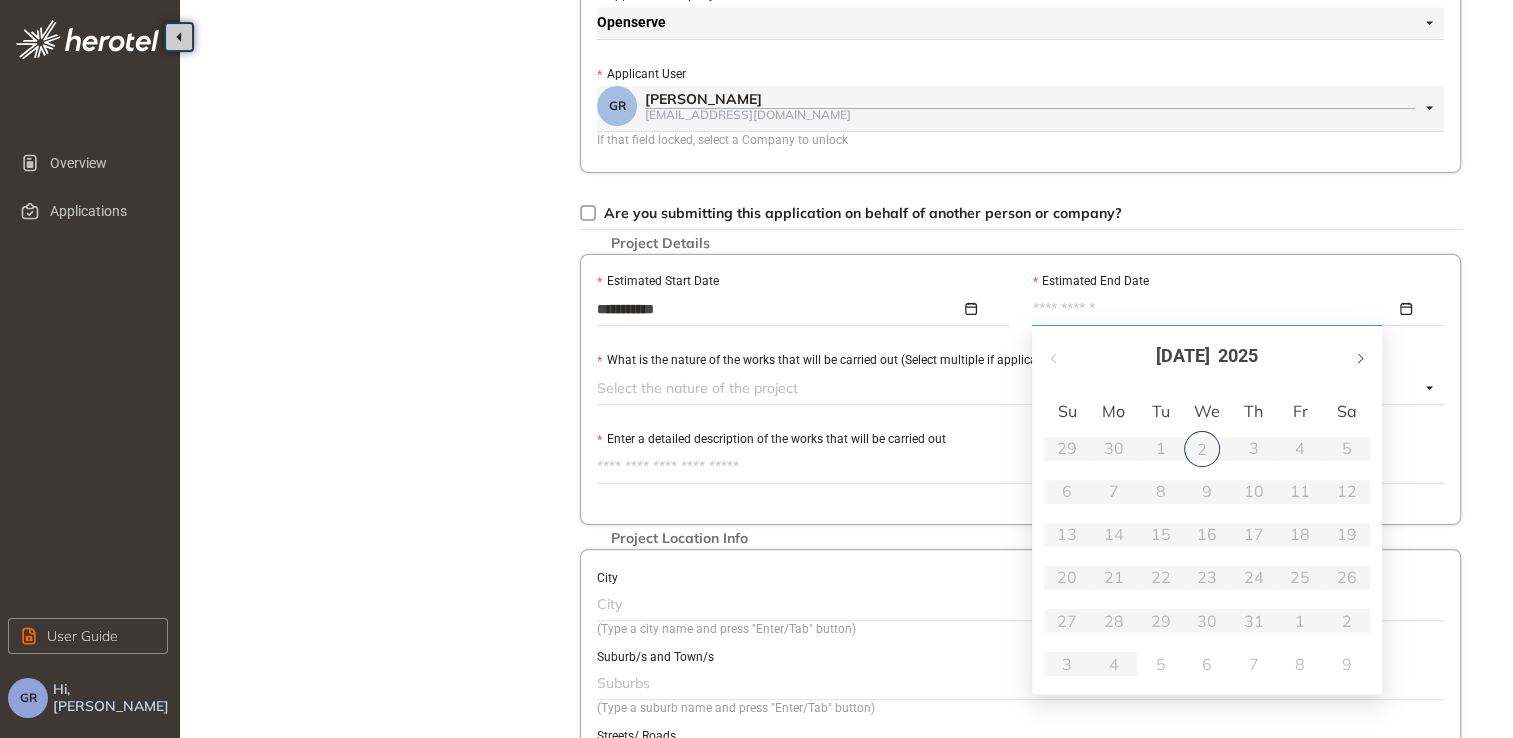 click at bounding box center (1359, 358) 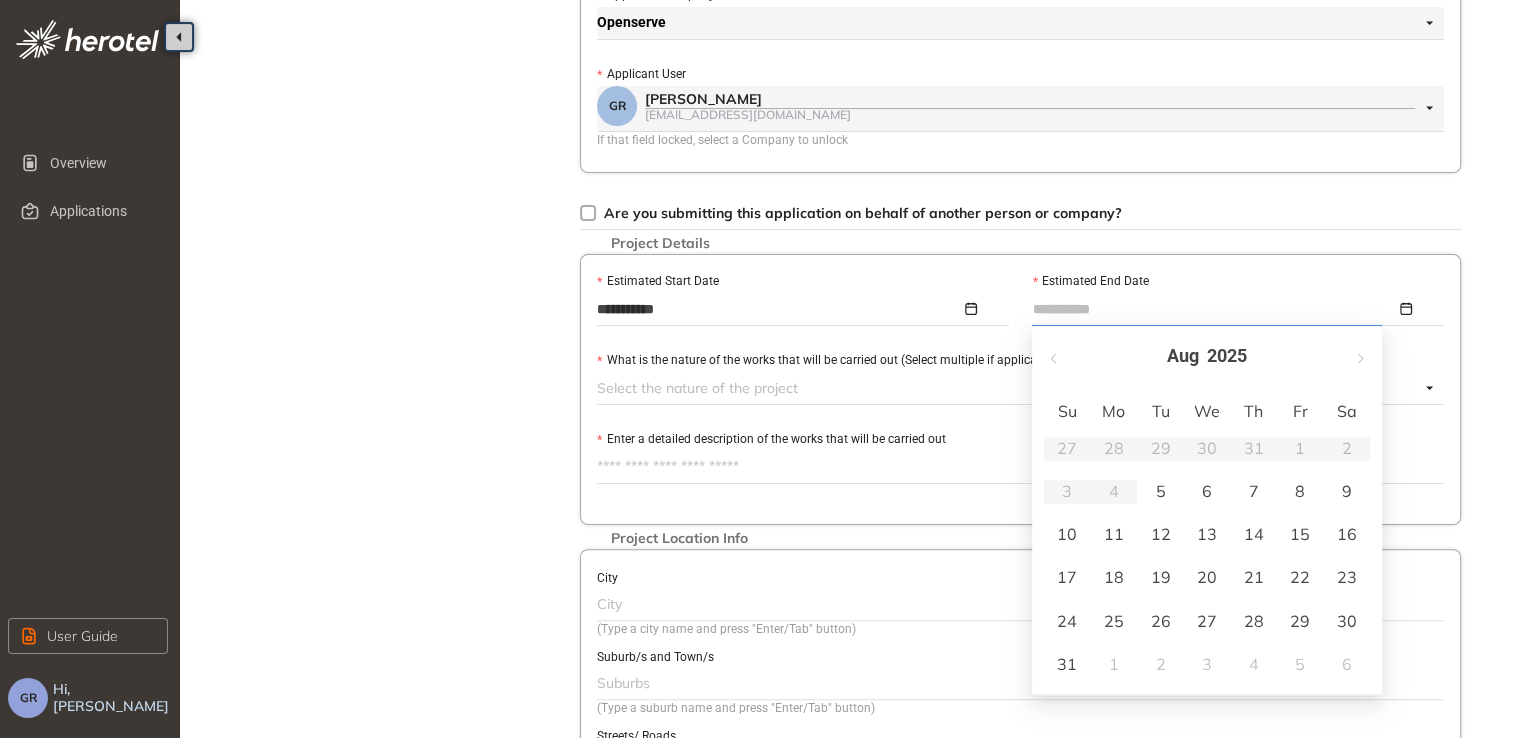 type on "**********" 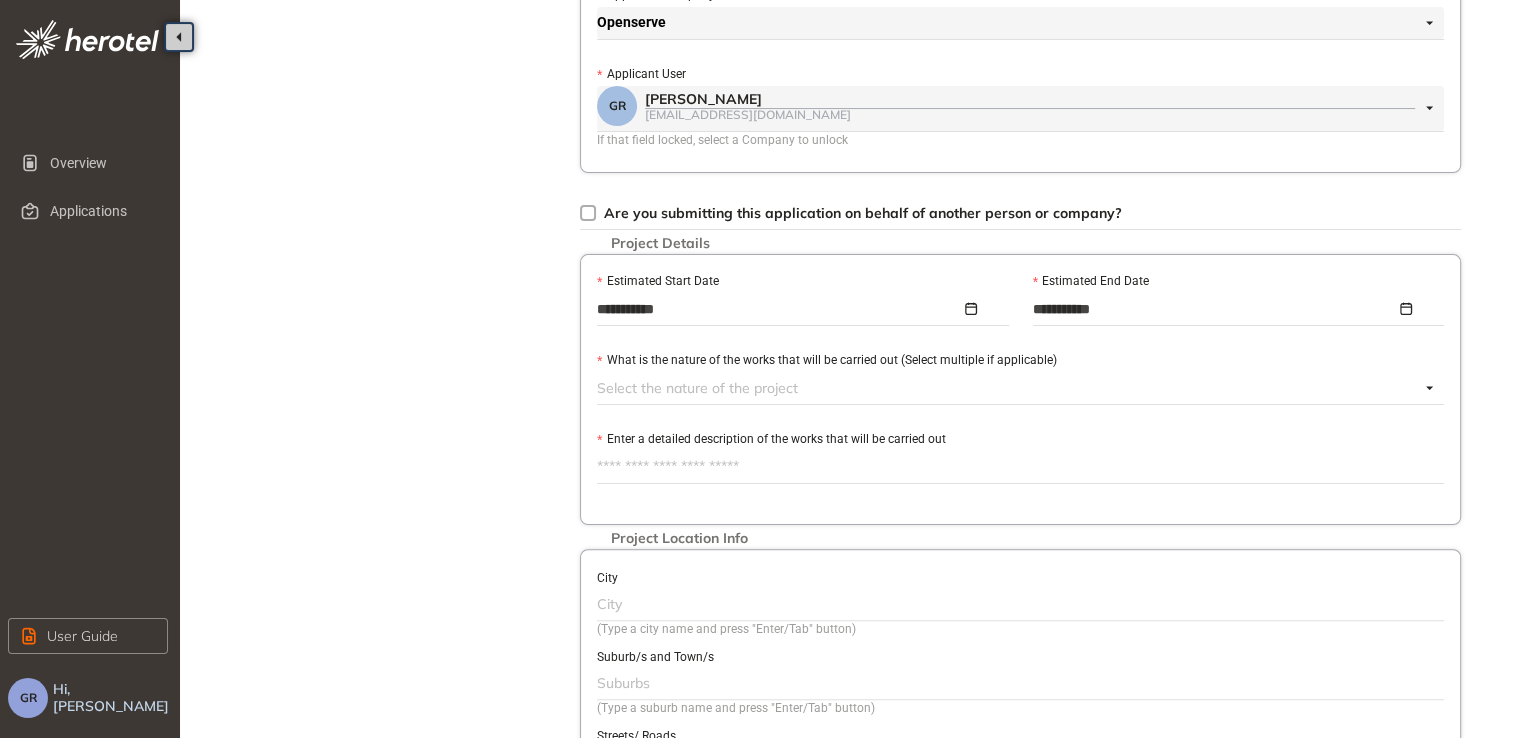 click at bounding box center [1008, 388] 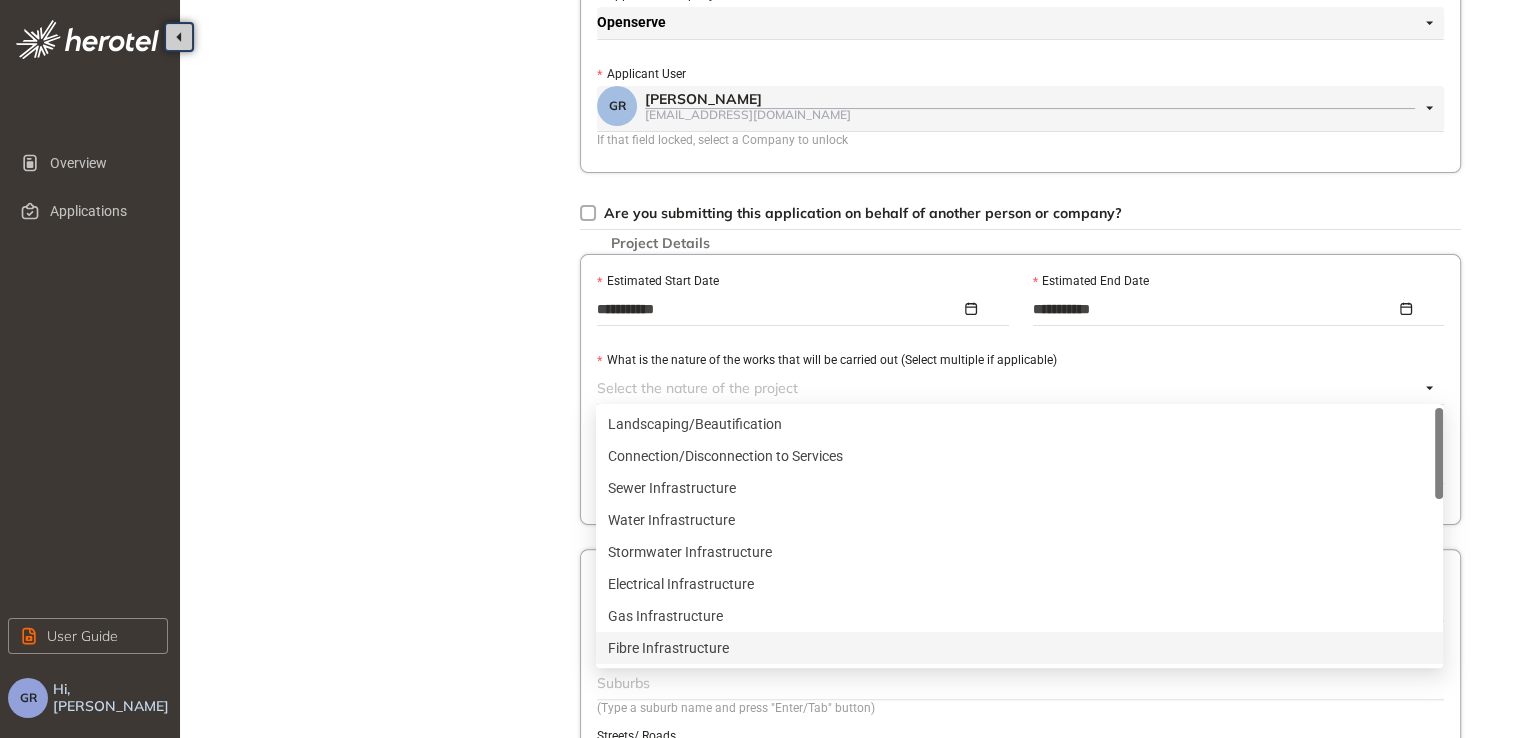 click on "Fibre Infrastructure" at bounding box center [1019, 648] 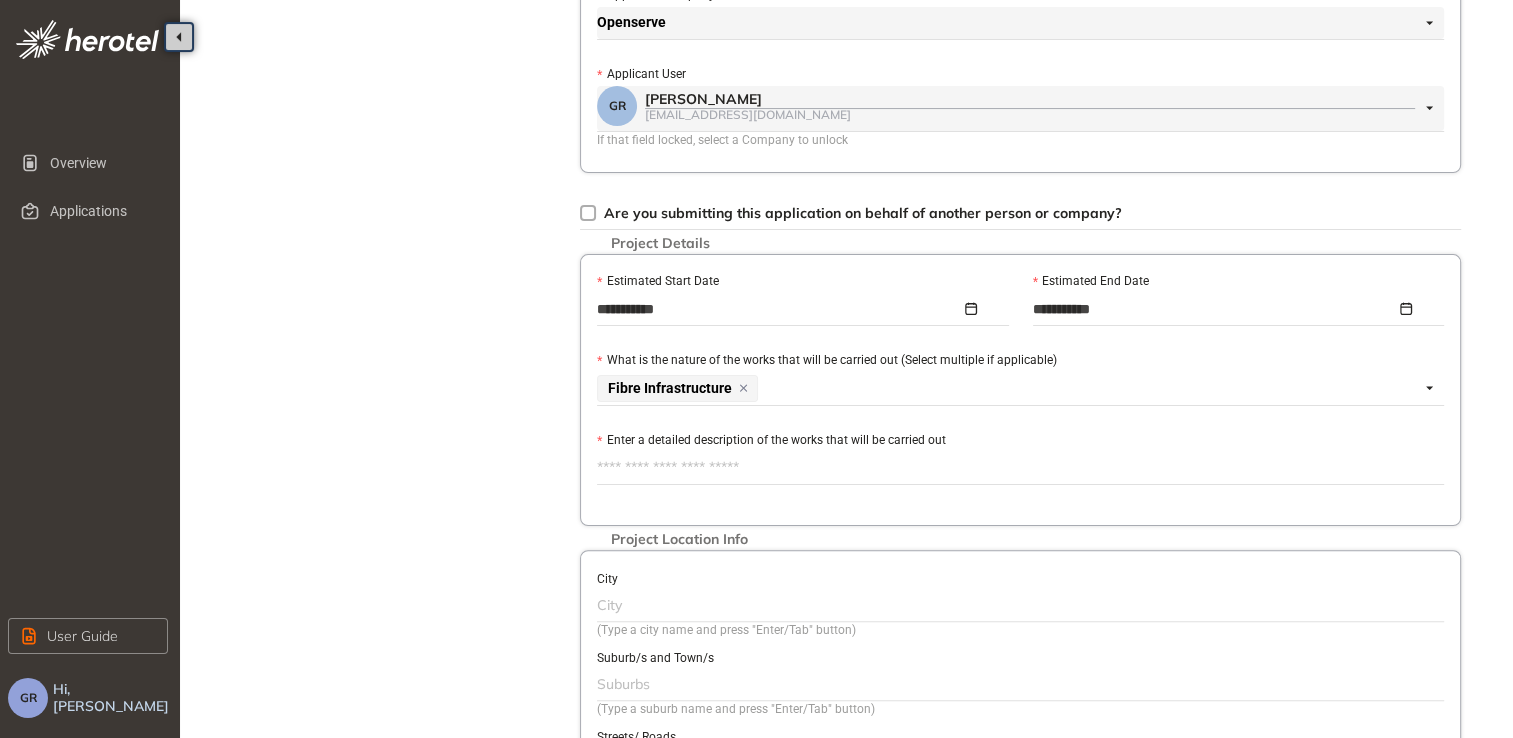 click on "Project Details Location Confirmation Upload documents" at bounding box center (390, 316) 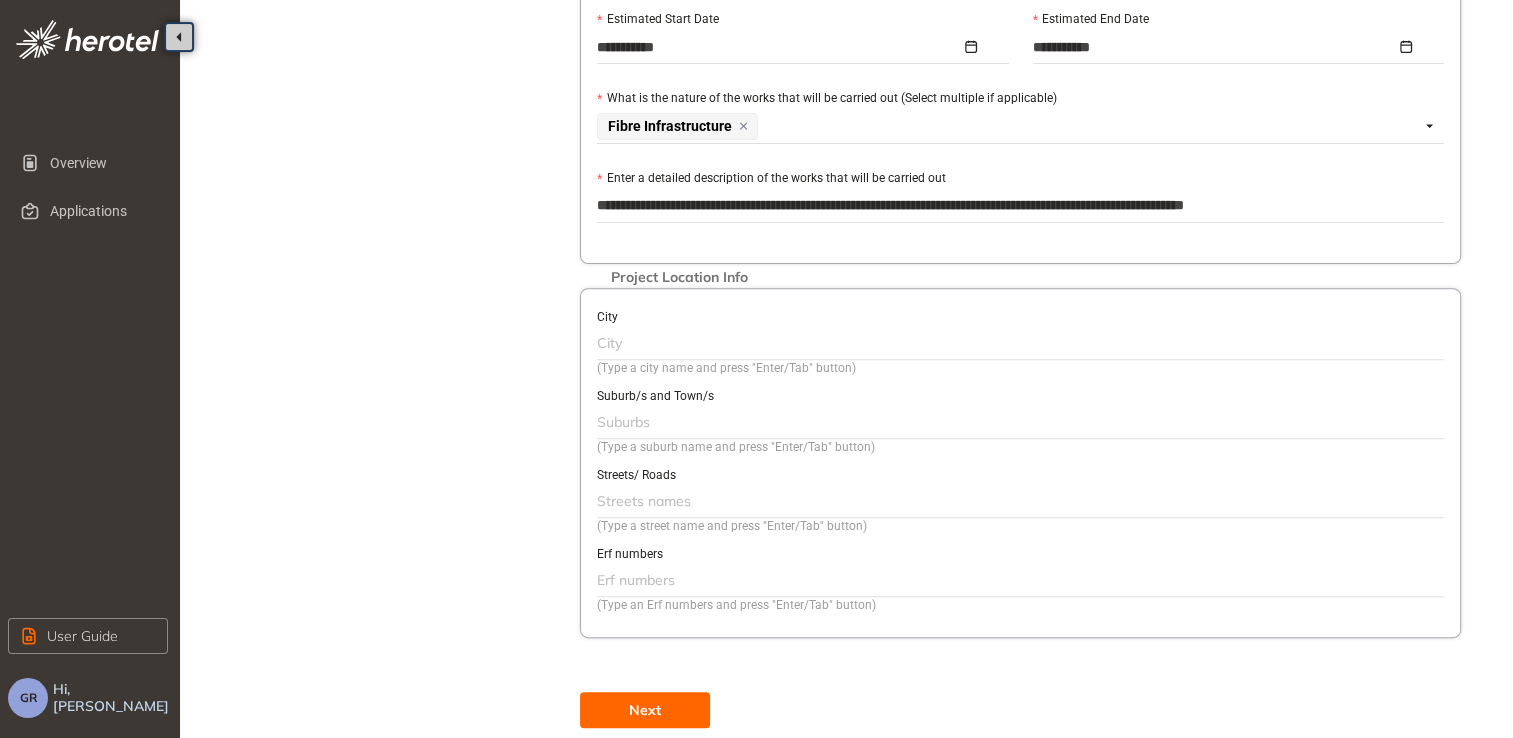 scroll, scrollTop: 696, scrollLeft: 0, axis: vertical 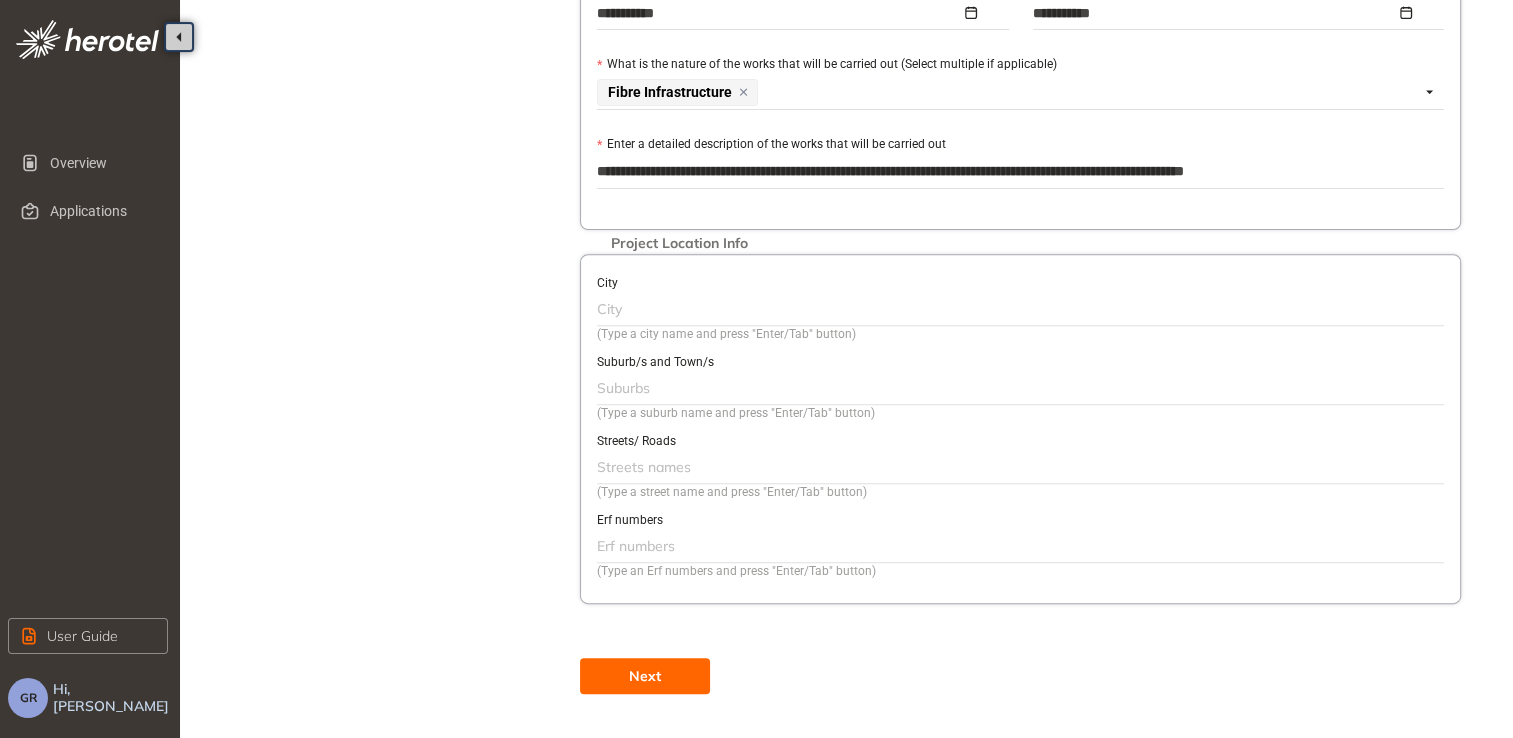 click at bounding box center (1018, 309) 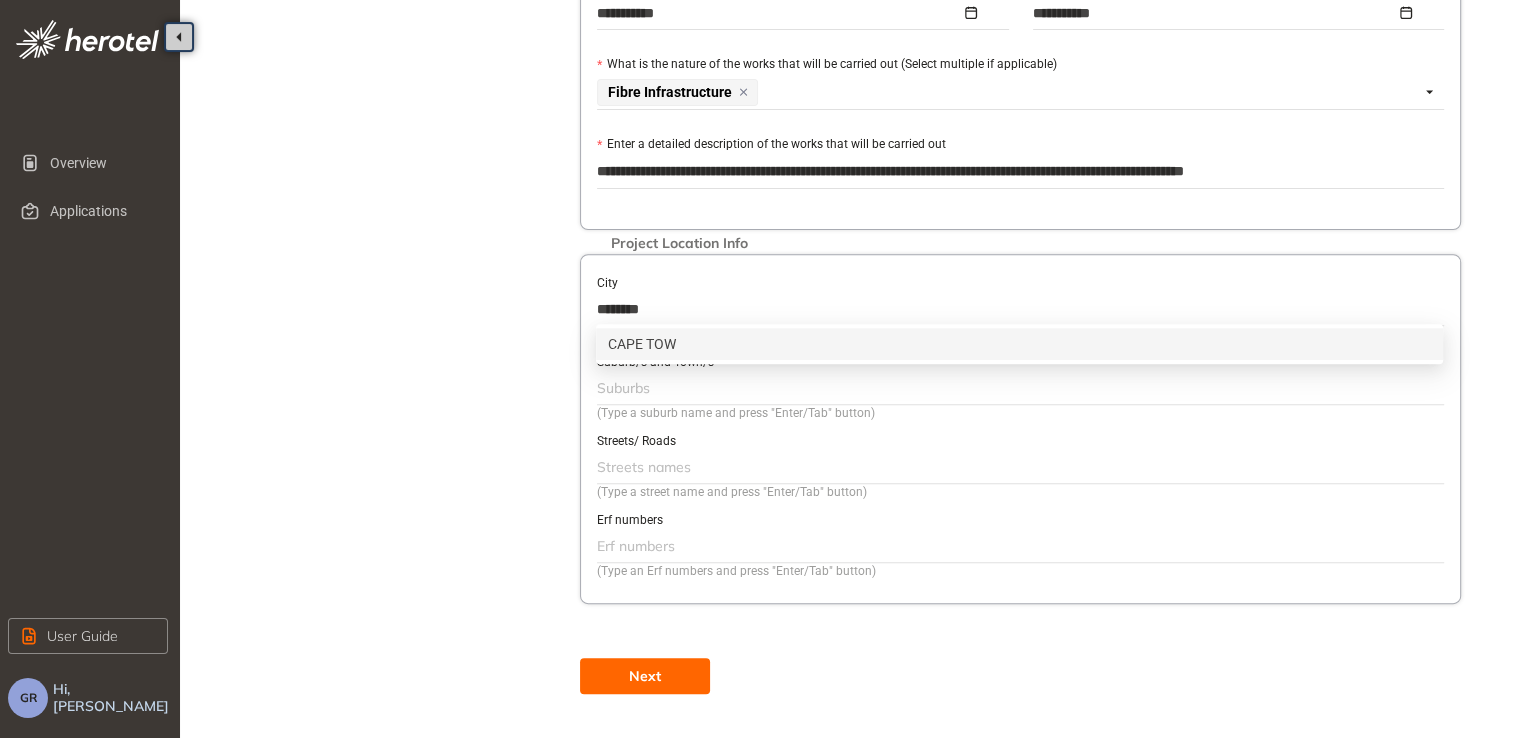 type on "*********" 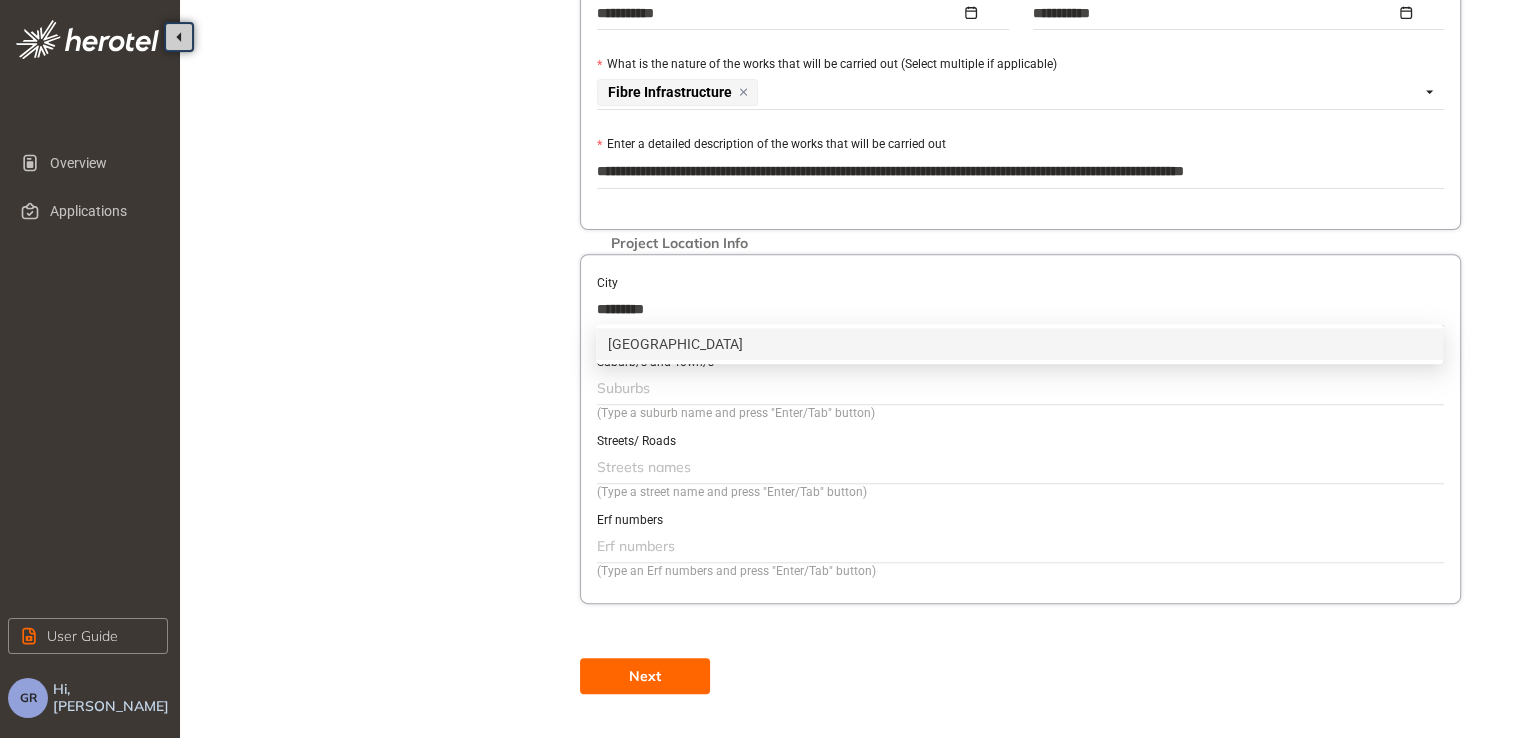 click on "[GEOGRAPHIC_DATA]" at bounding box center [1019, 344] 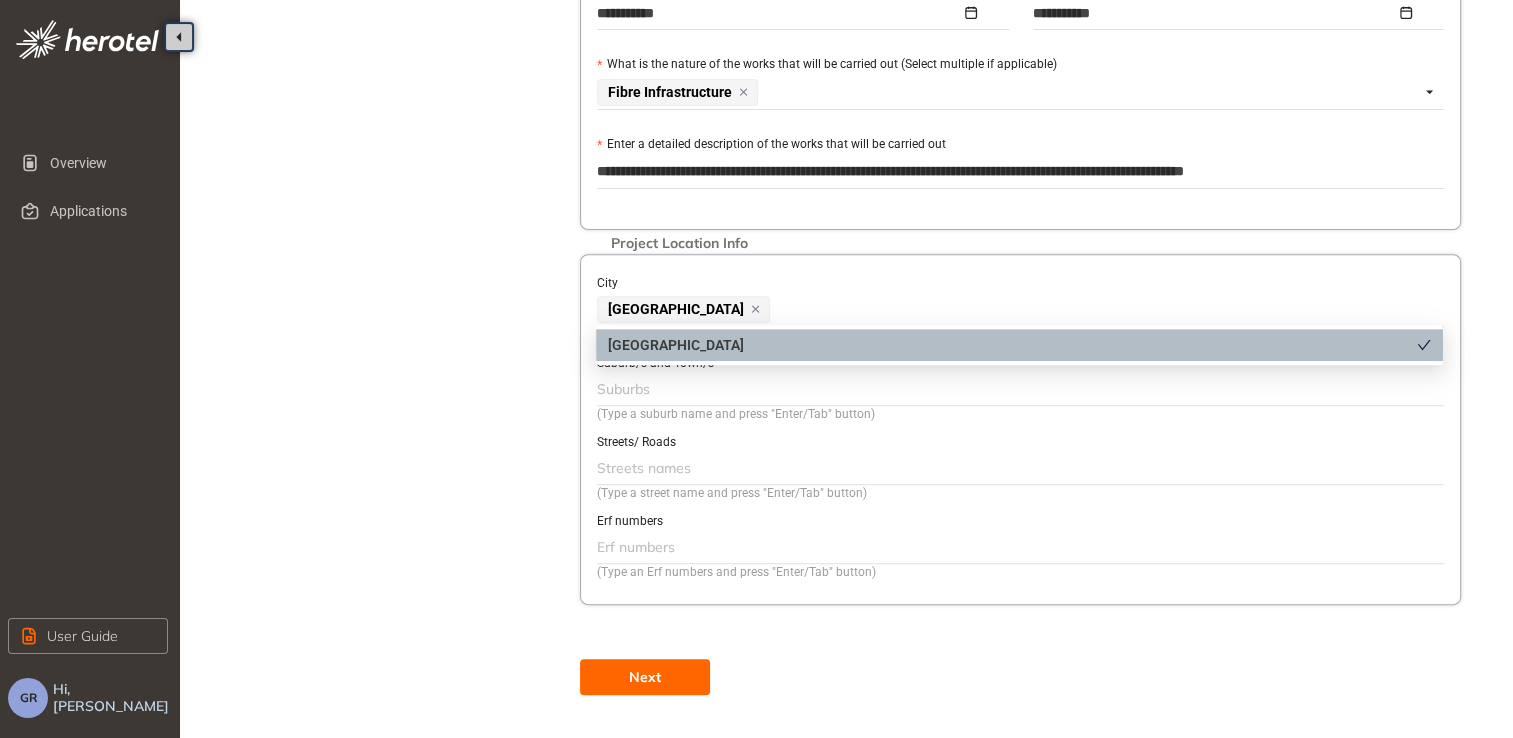 click on "(Type a suburb name and press "Enter/Tab" button)" at bounding box center [1020, 414] 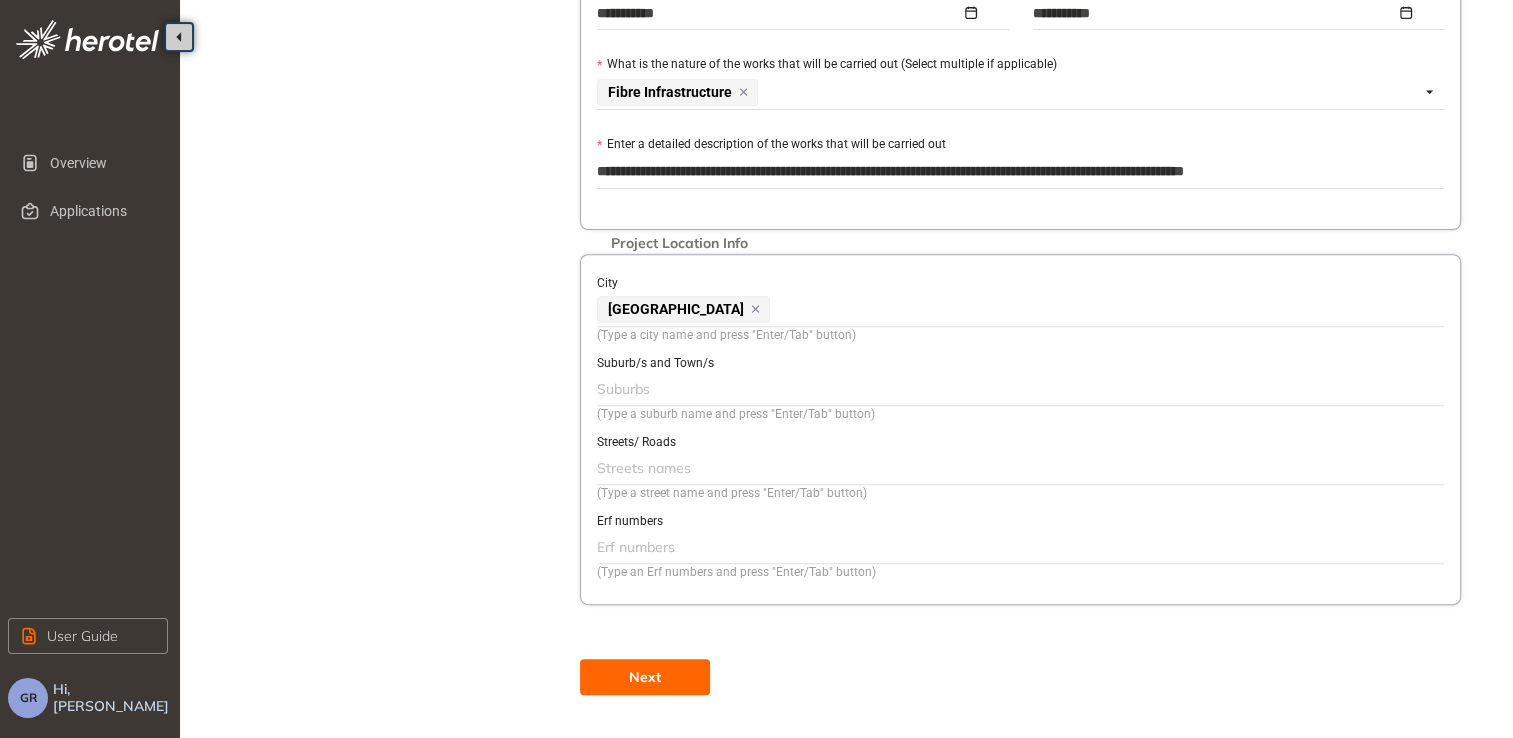 click on "(Type a suburb name and press "Enter/Tab" button)" at bounding box center (1020, 414) 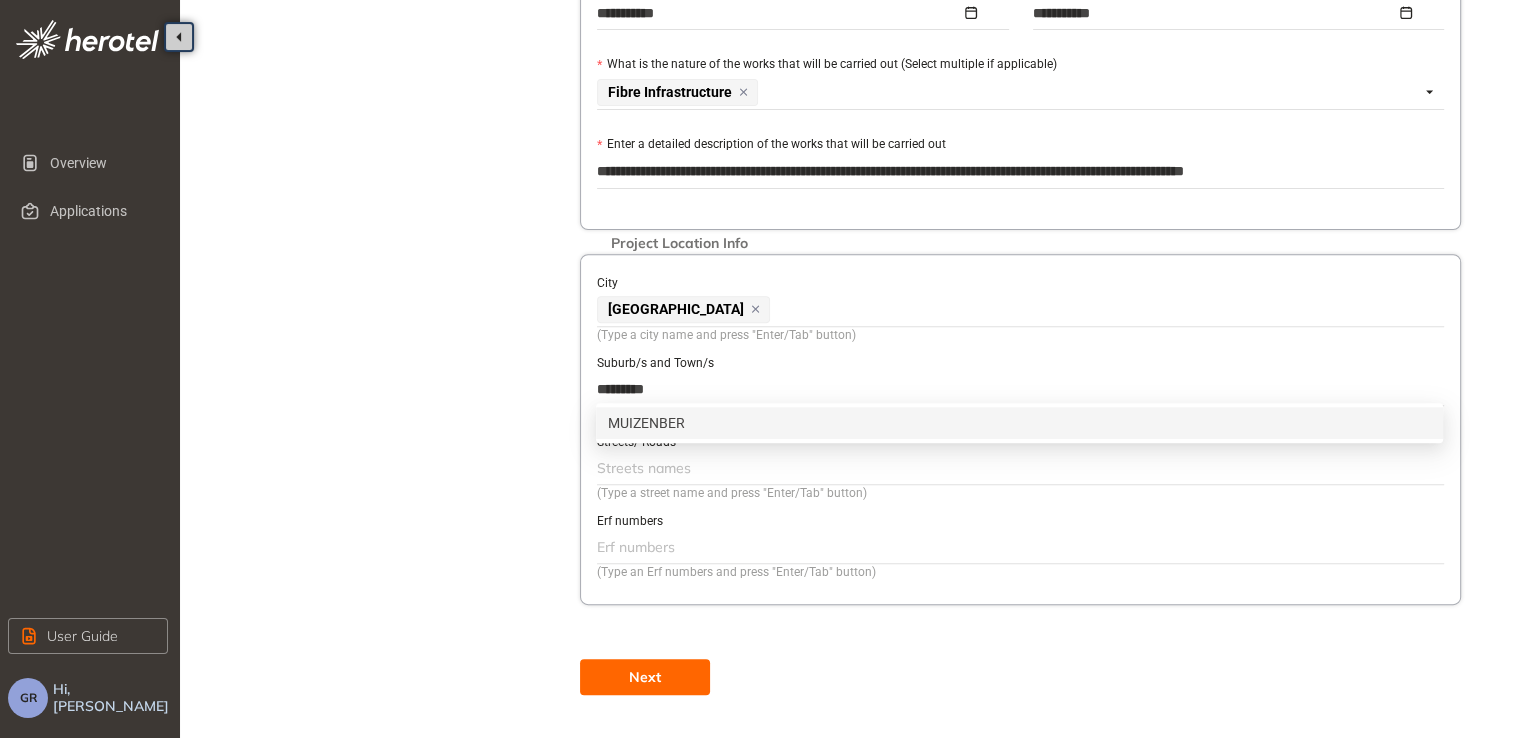 type on "**********" 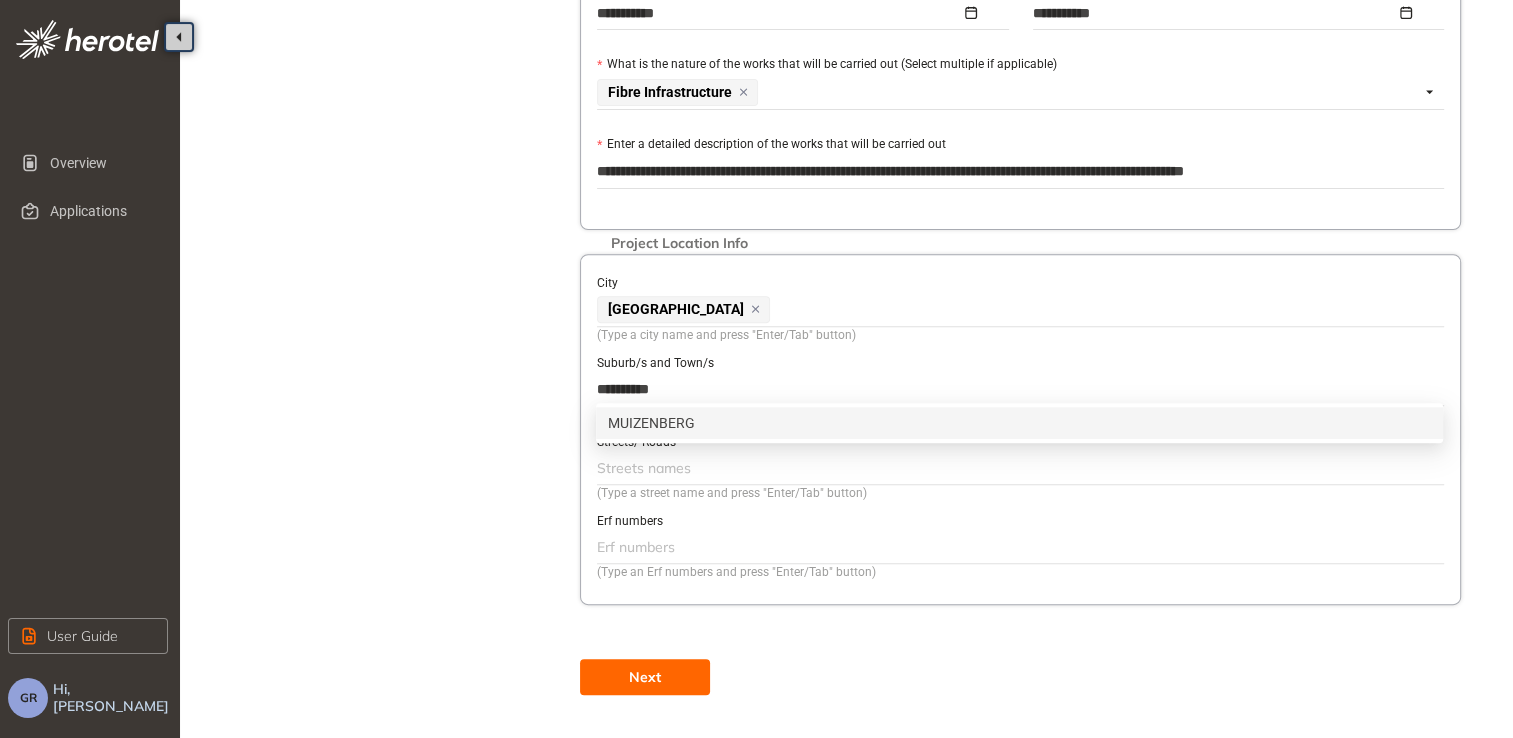 click on "MUIZENBERG" at bounding box center (1019, 423) 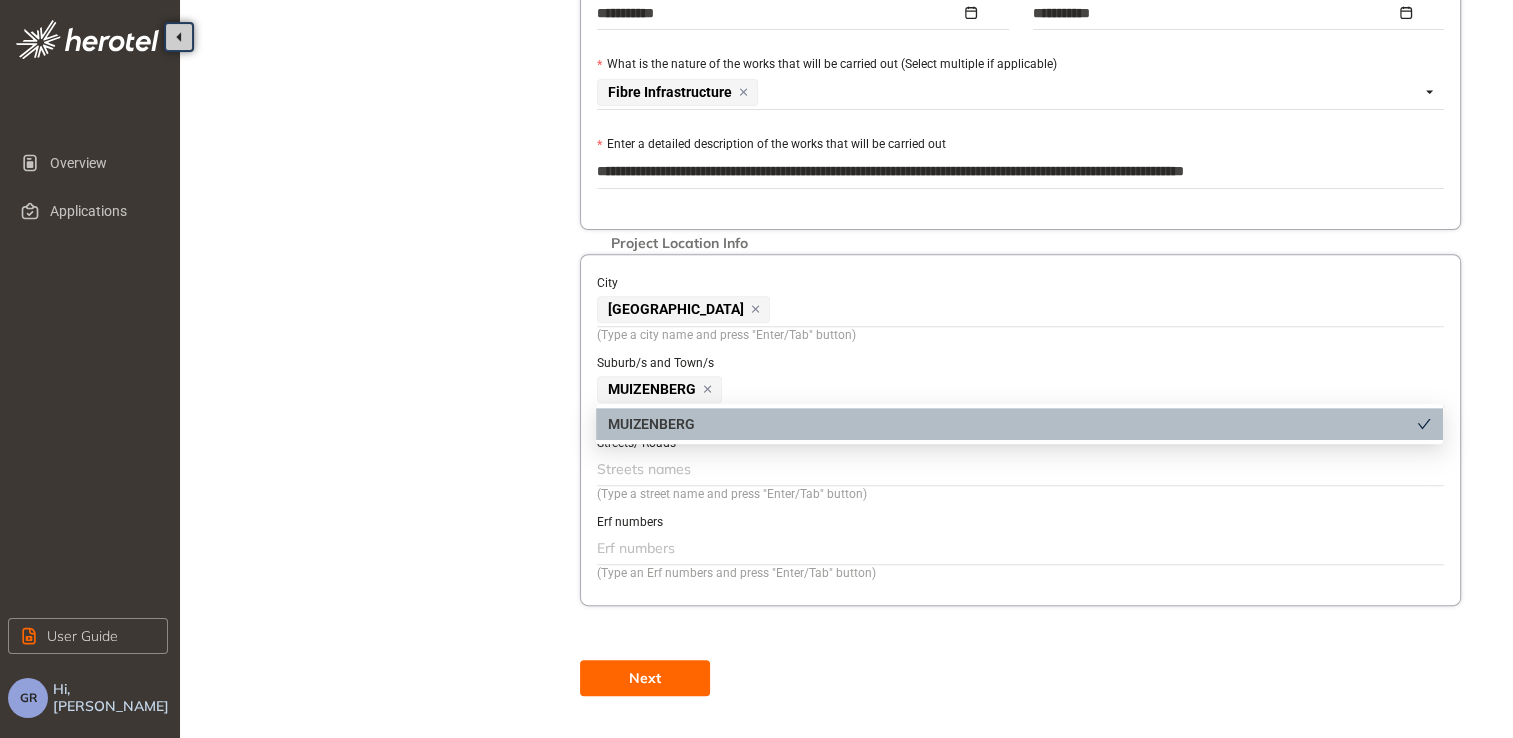 click at bounding box center [1018, 469] 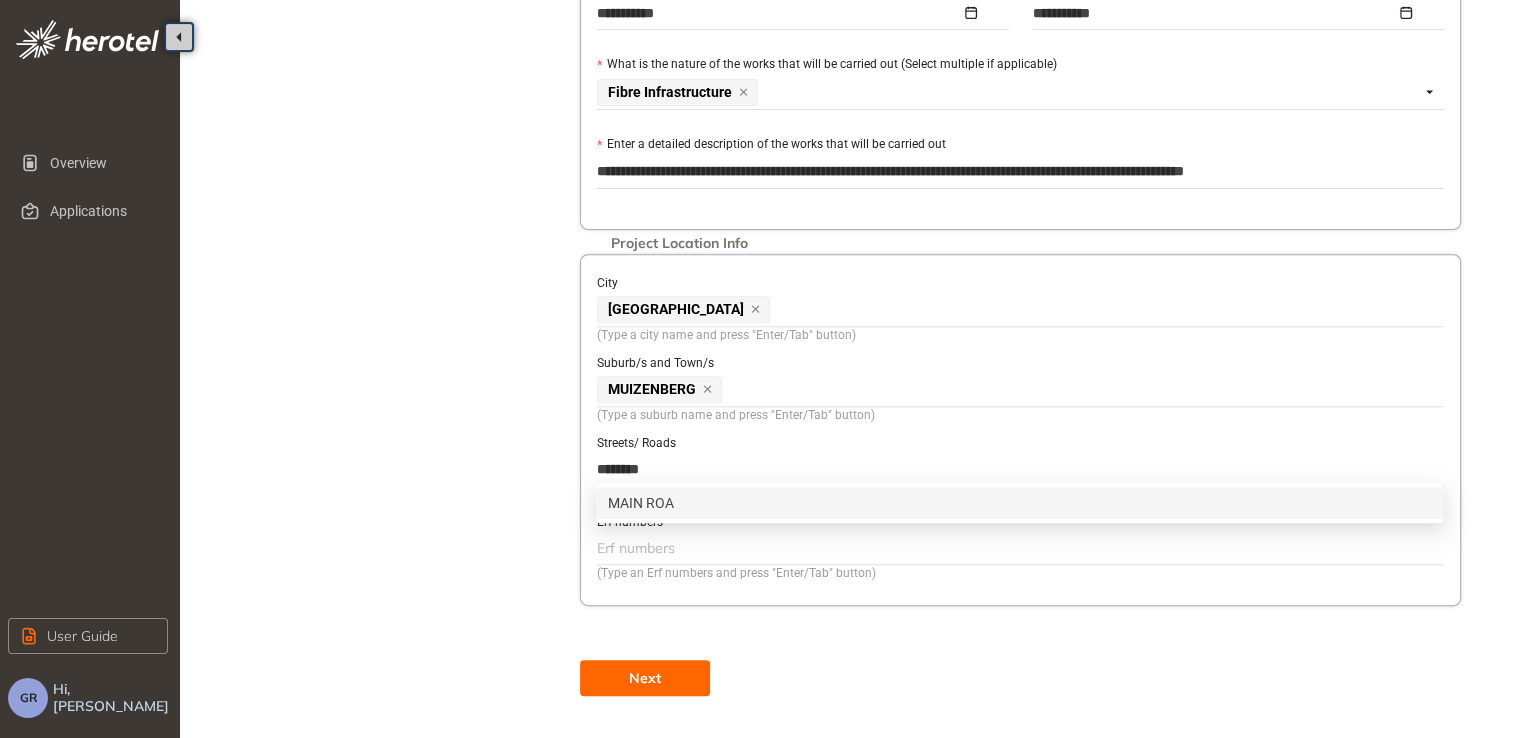 type on "*********" 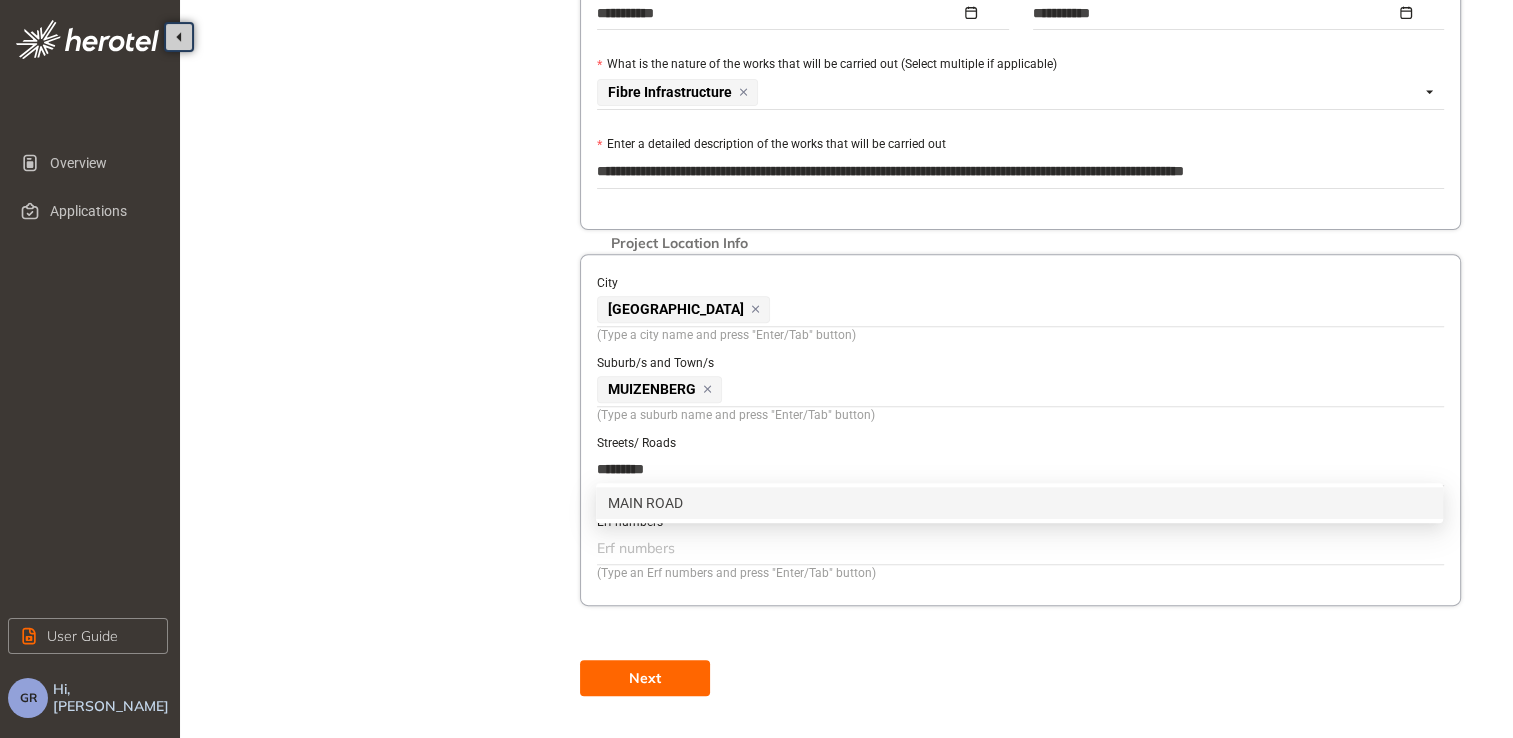 click on "MAIN ROAD" at bounding box center [1019, 503] 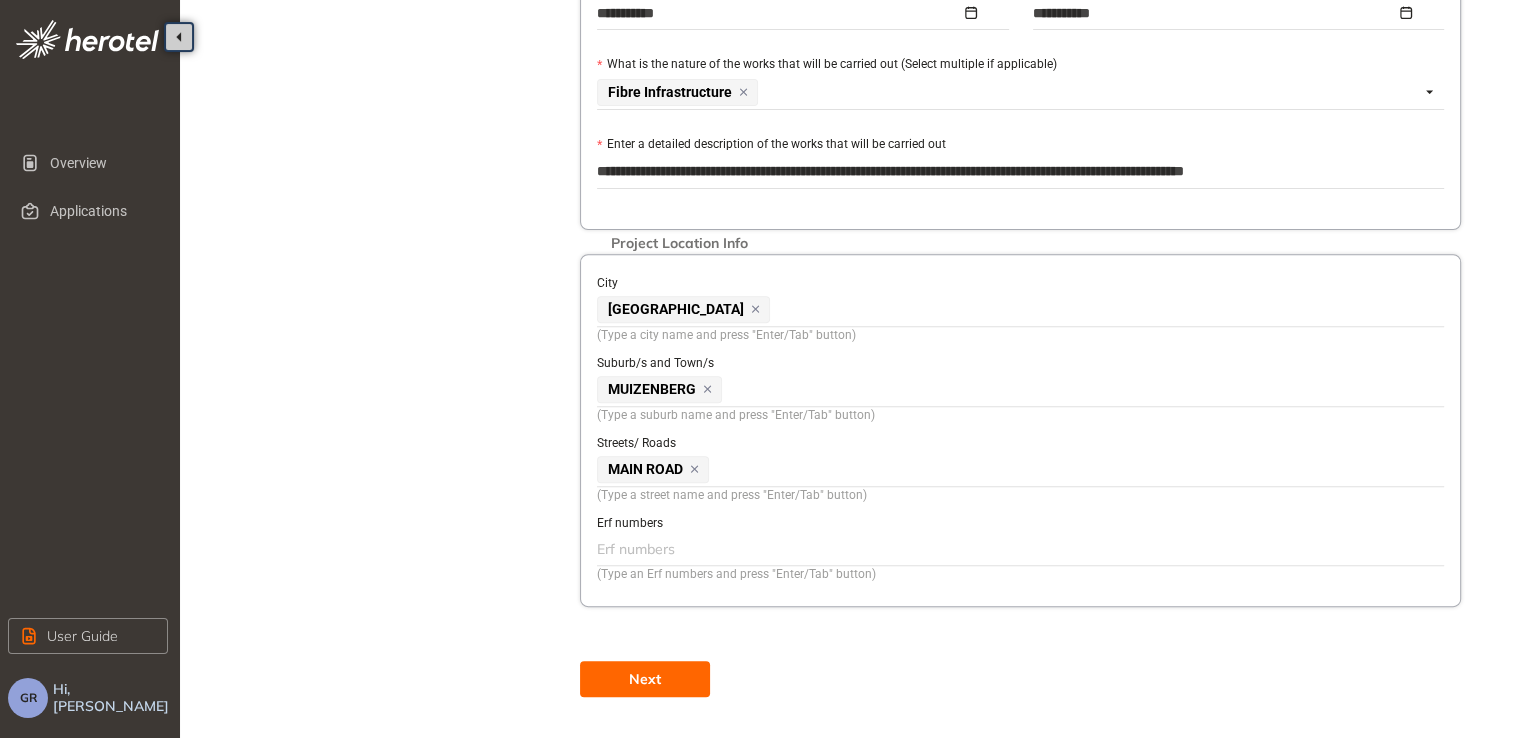 click on "Project Details Location Confirmation Upload documents" at bounding box center [390, 21] 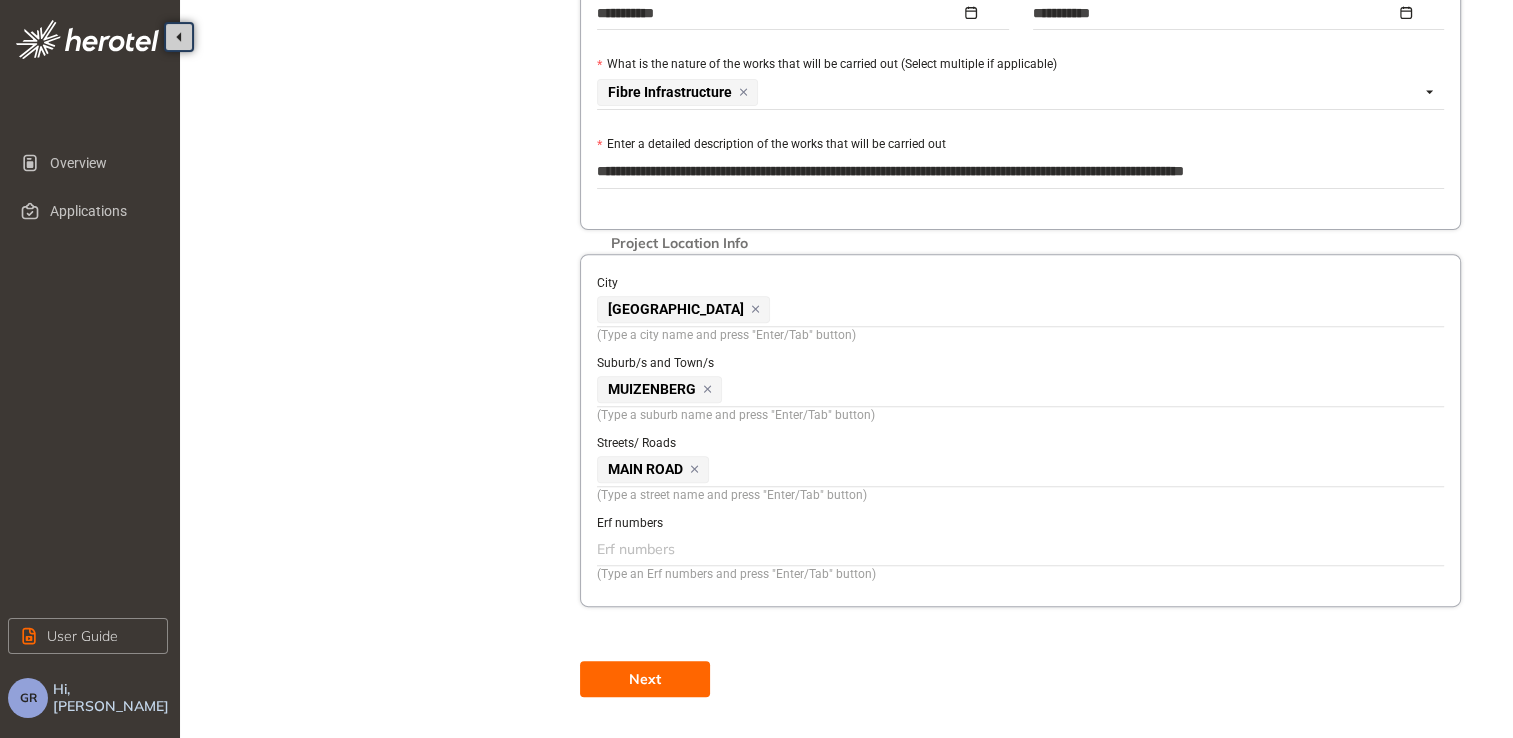 click on "Next" at bounding box center [645, 679] 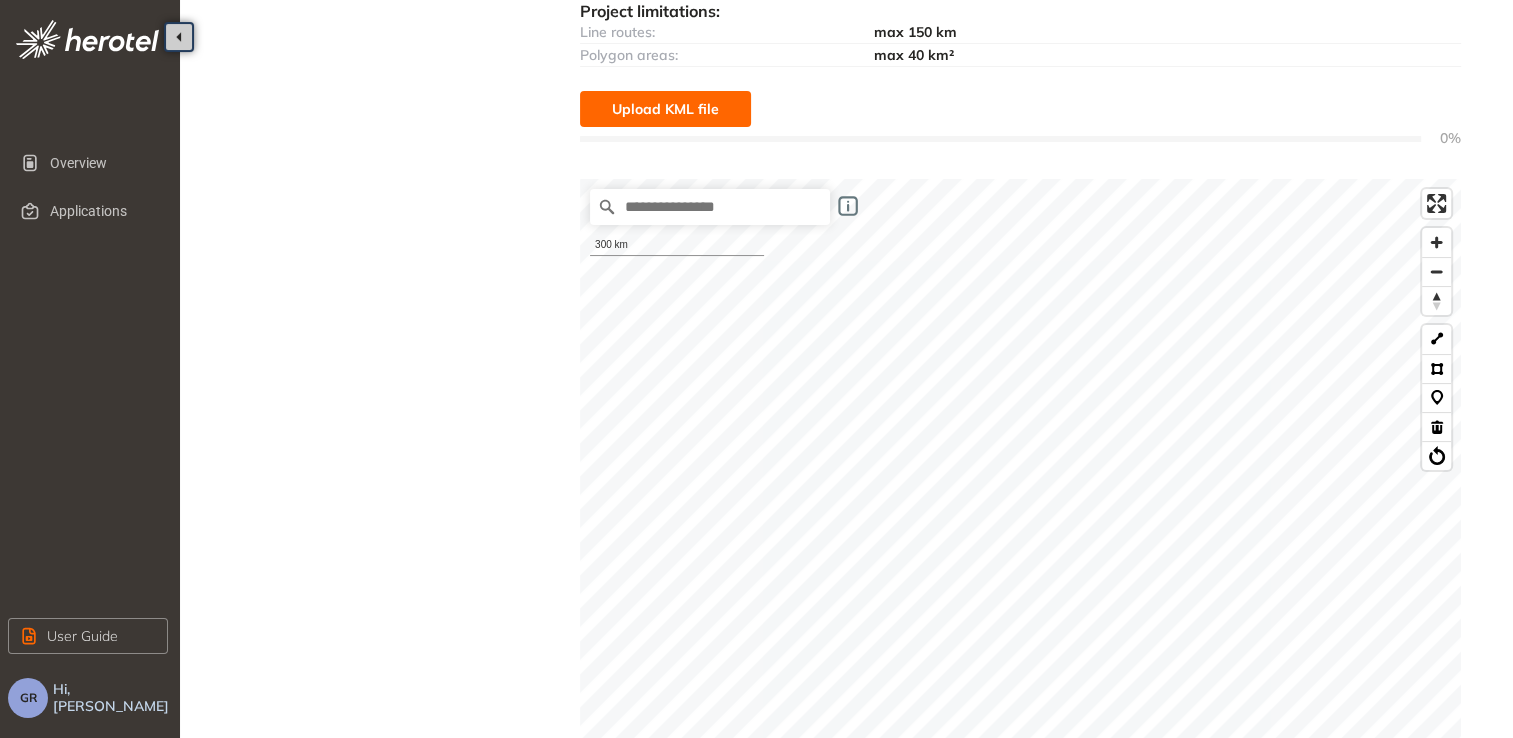 scroll, scrollTop: 215, scrollLeft: 0, axis: vertical 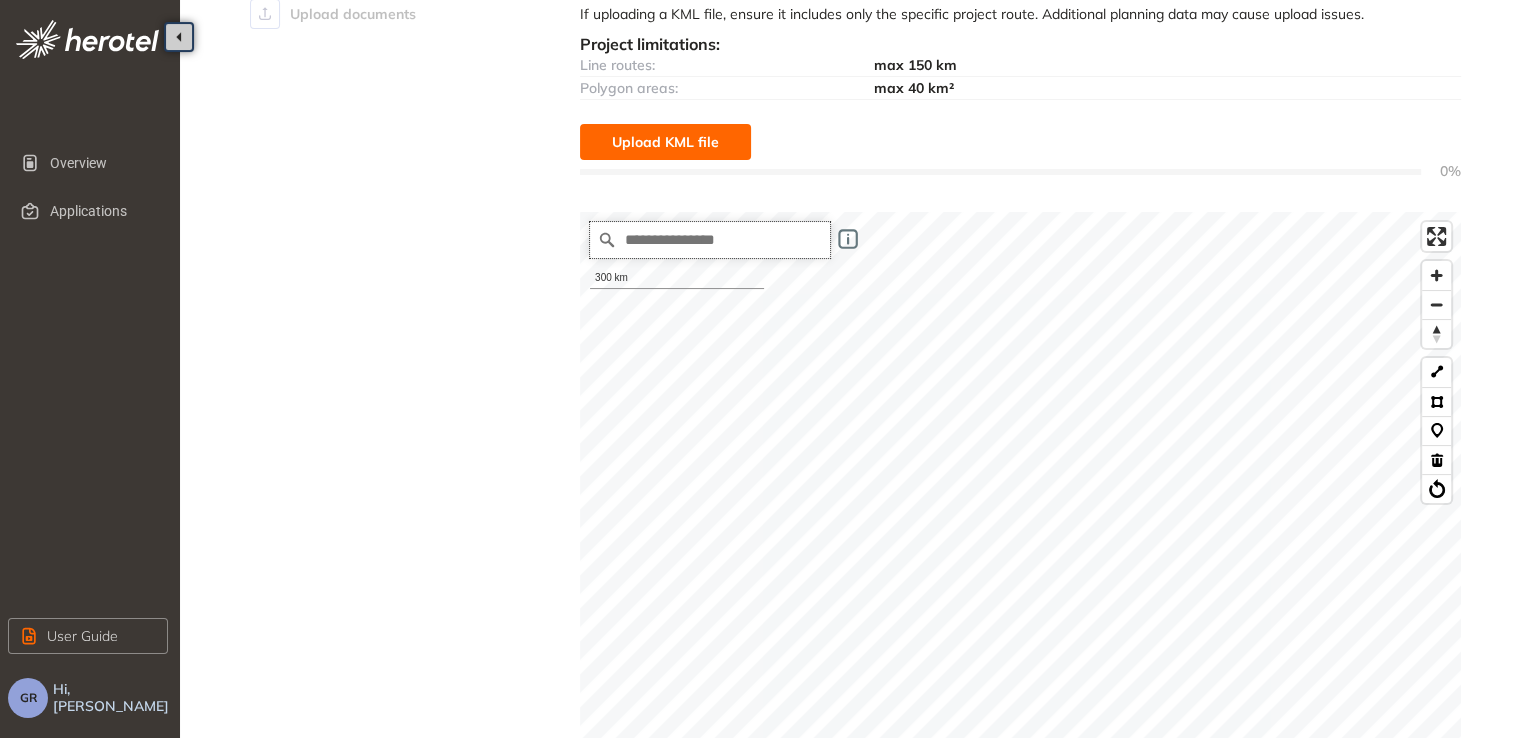 click at bounding box center (710, 240) 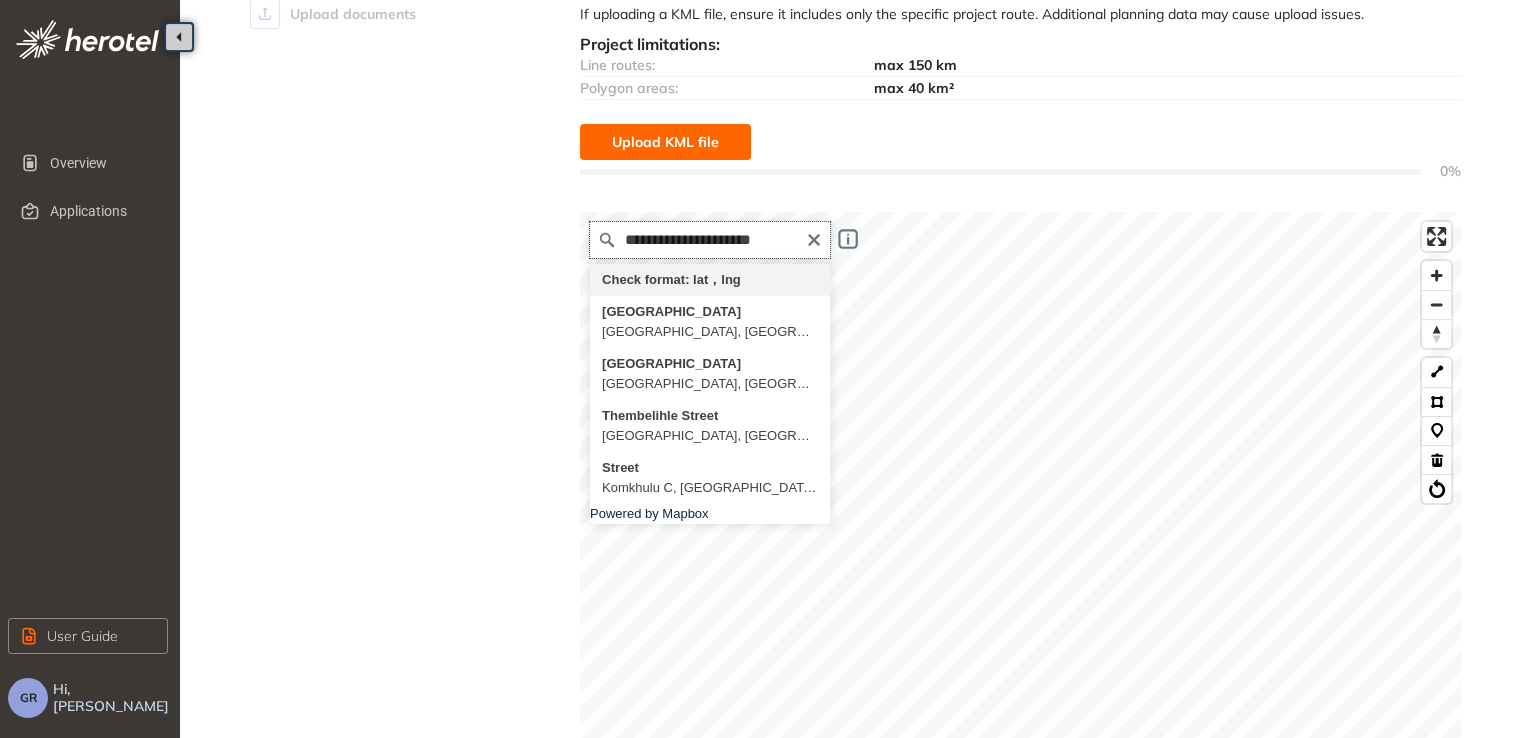 scroll, scrollTop: 0, scrollLeft: 28, axis: horizontal 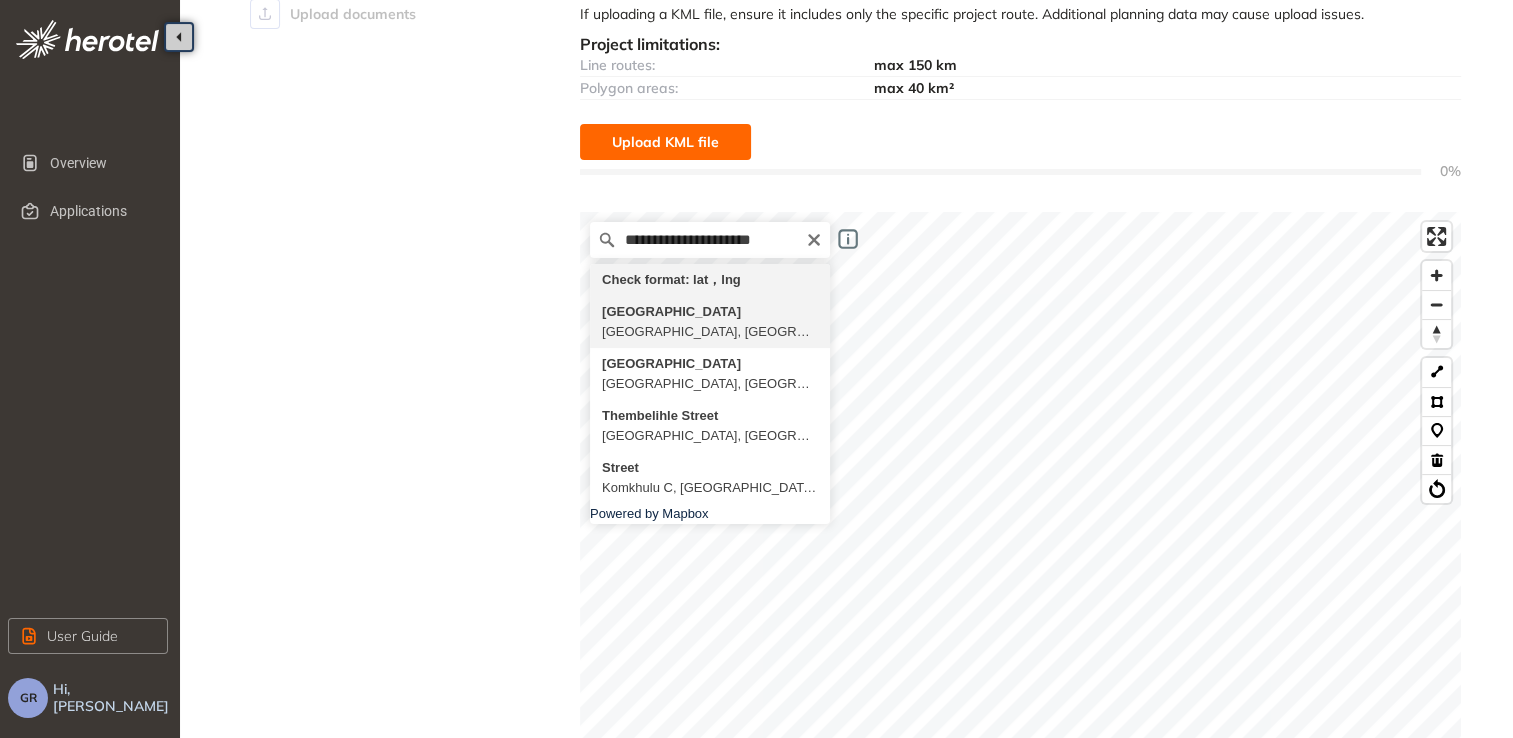 type on "**********" 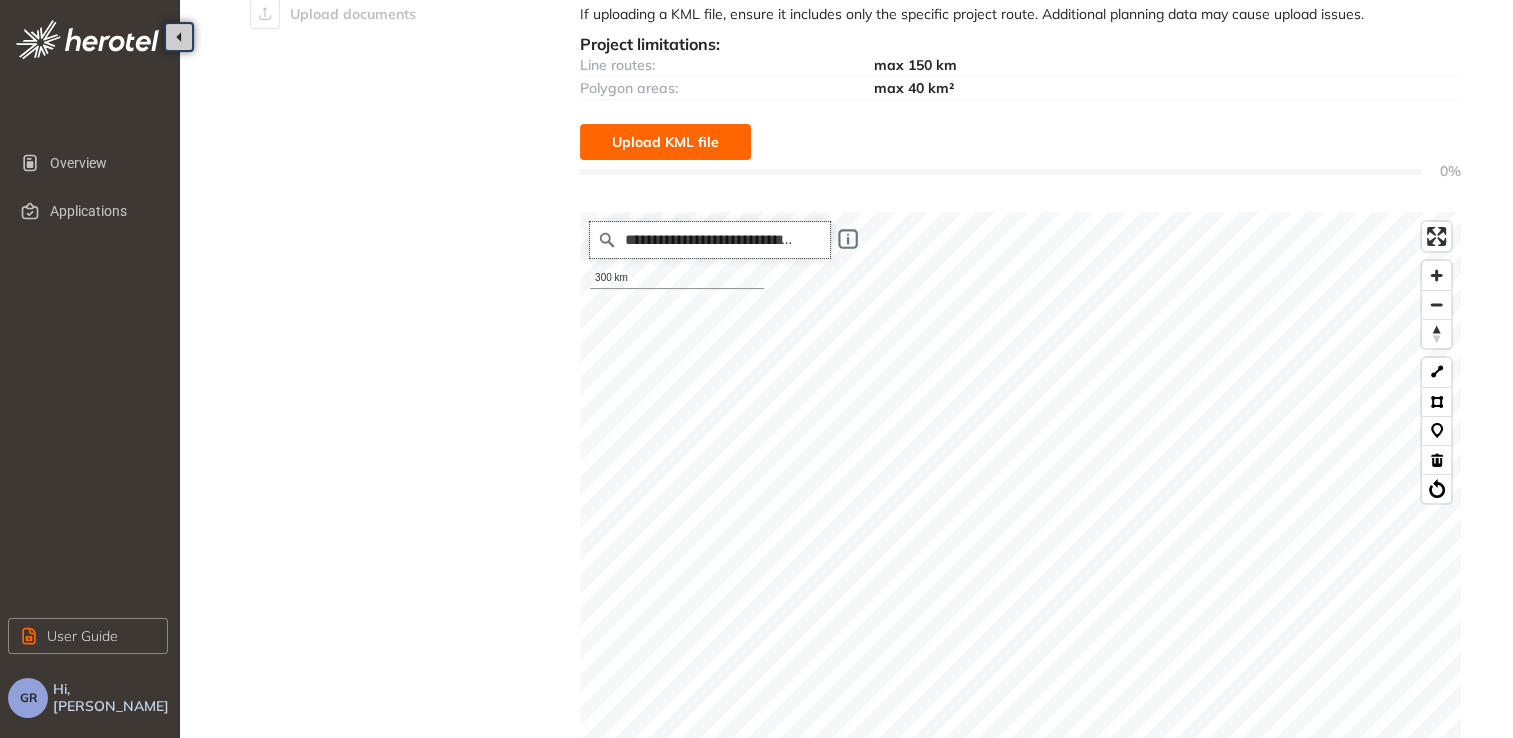 scroll, scrollTop: 0, scrollLeft: 0, axis: both 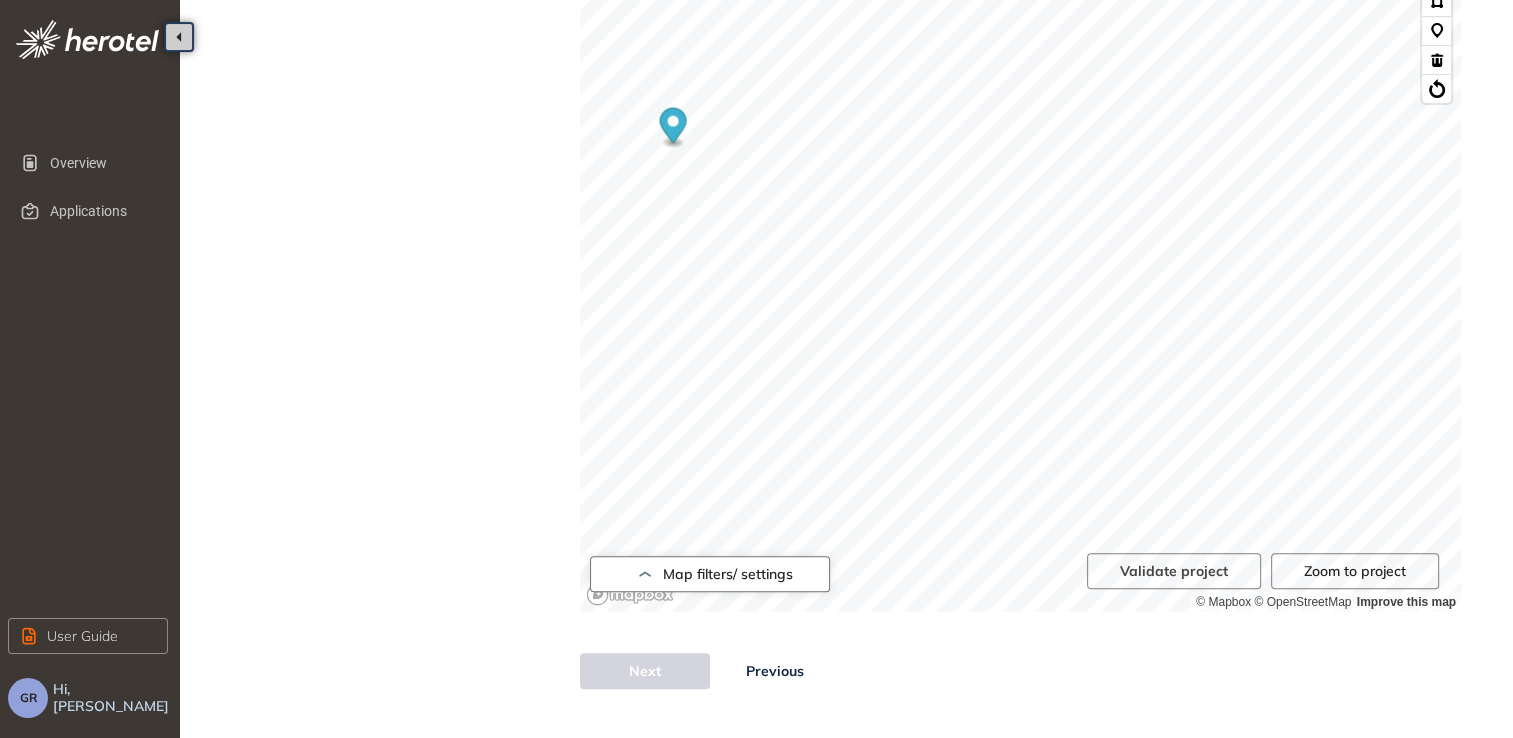 click 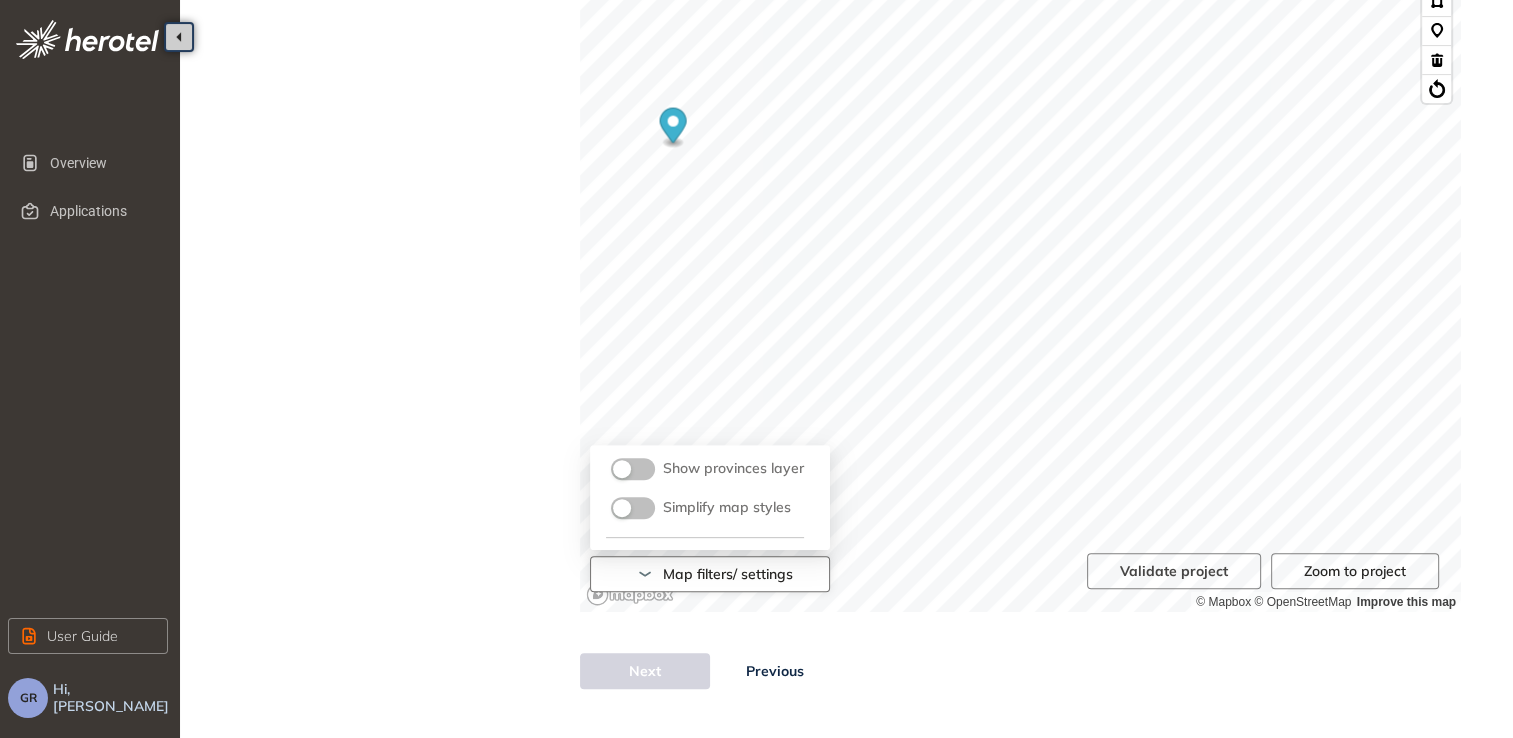 click 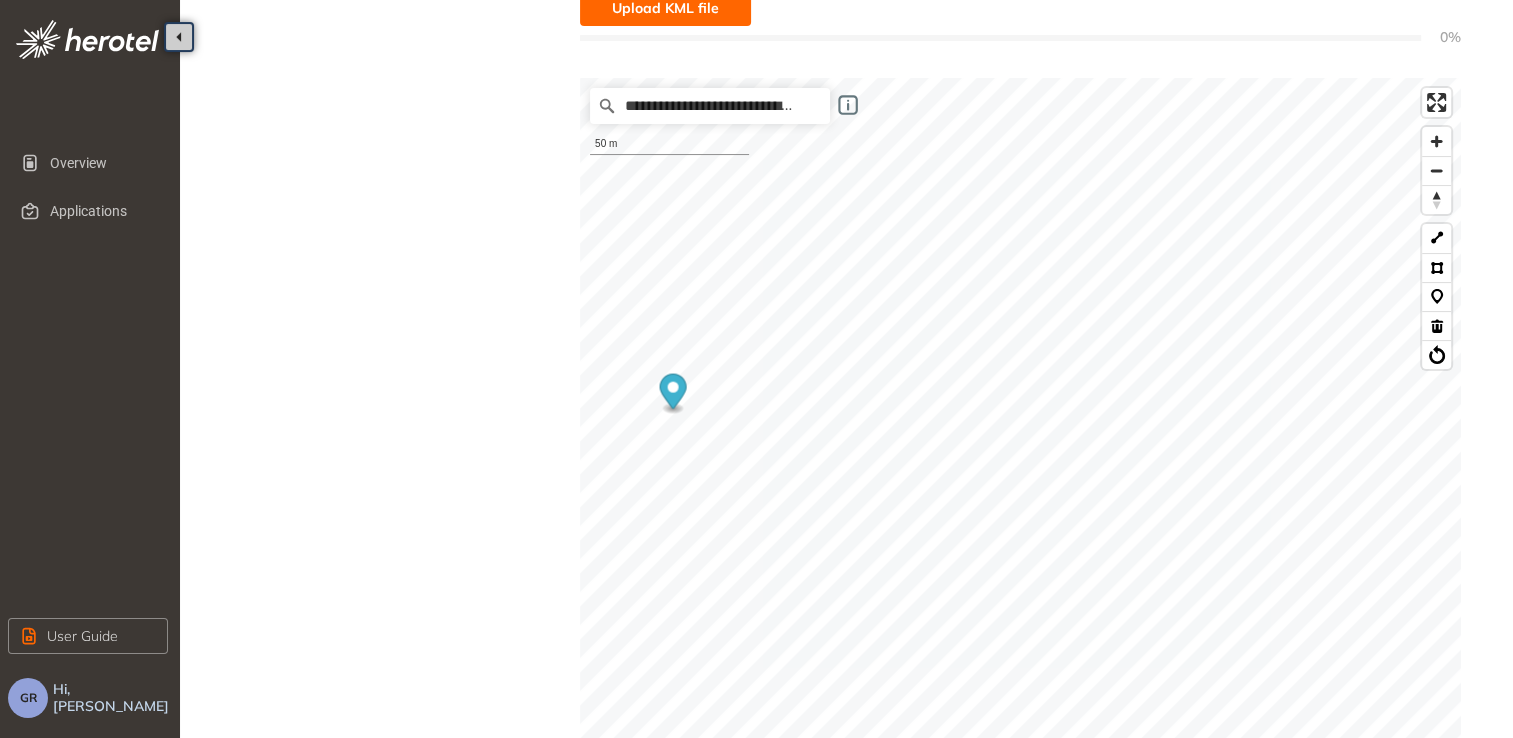 scroll, scrollTop: 315, scrollLeft: 0, axis: vertical 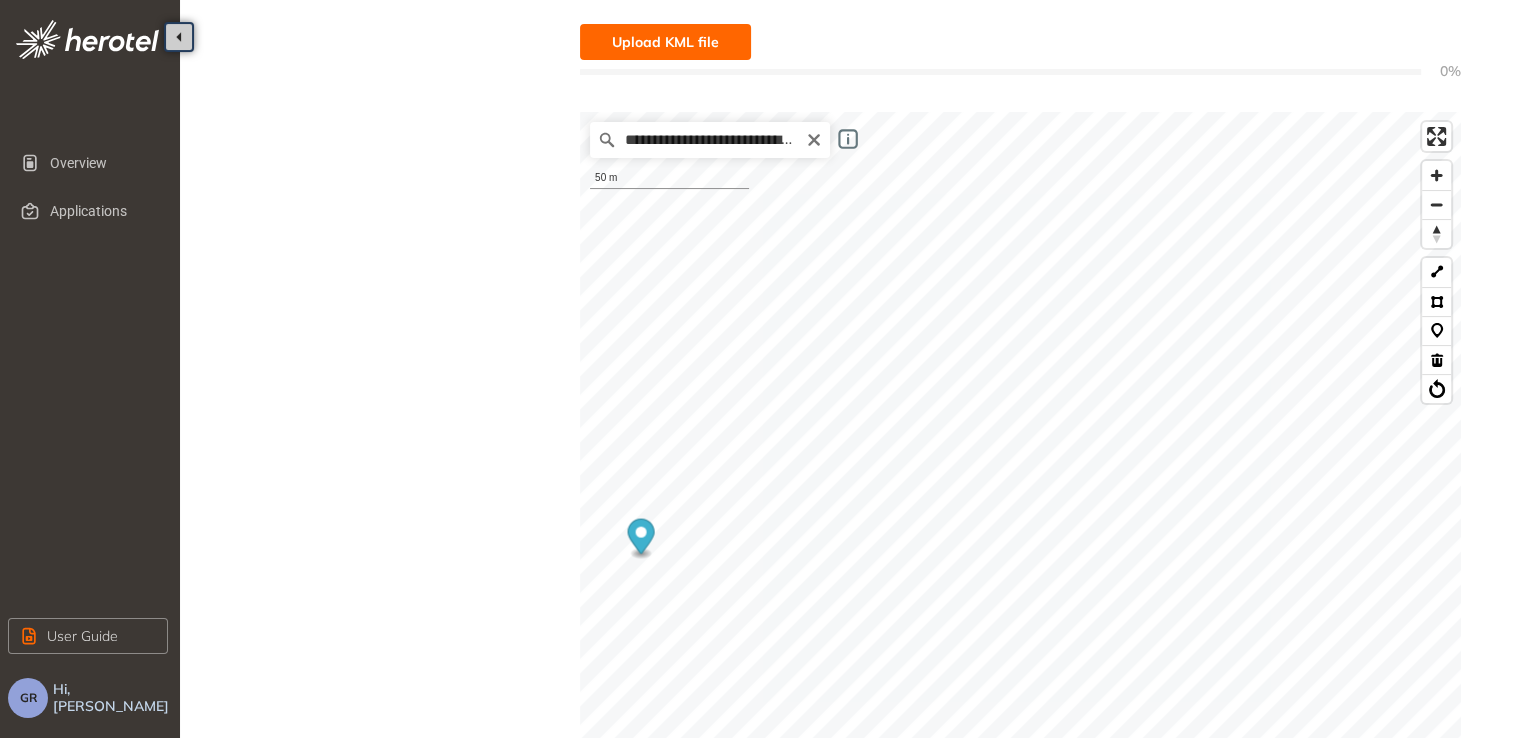 click 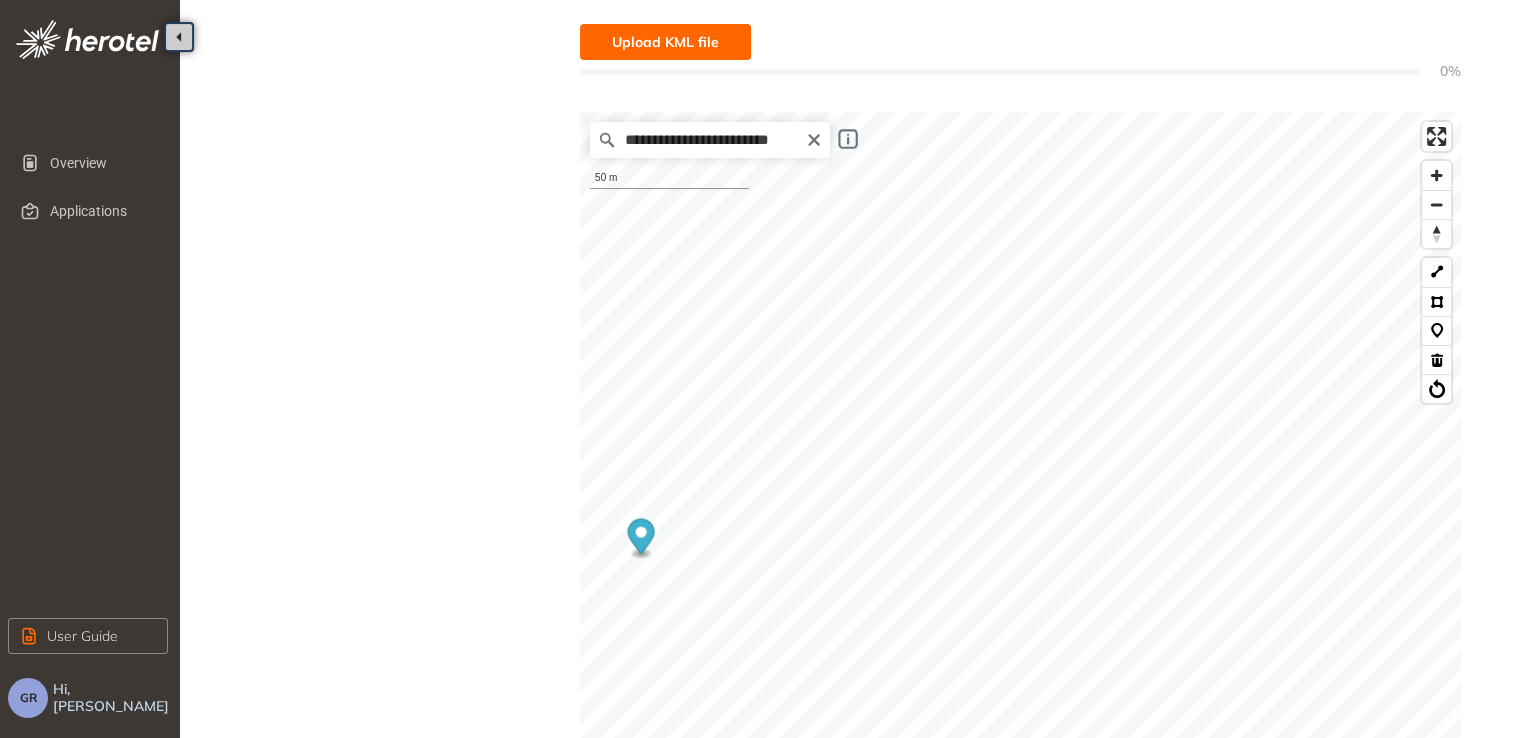 scroll, scrollTop: 0, scrollLeft: 0, axis: both 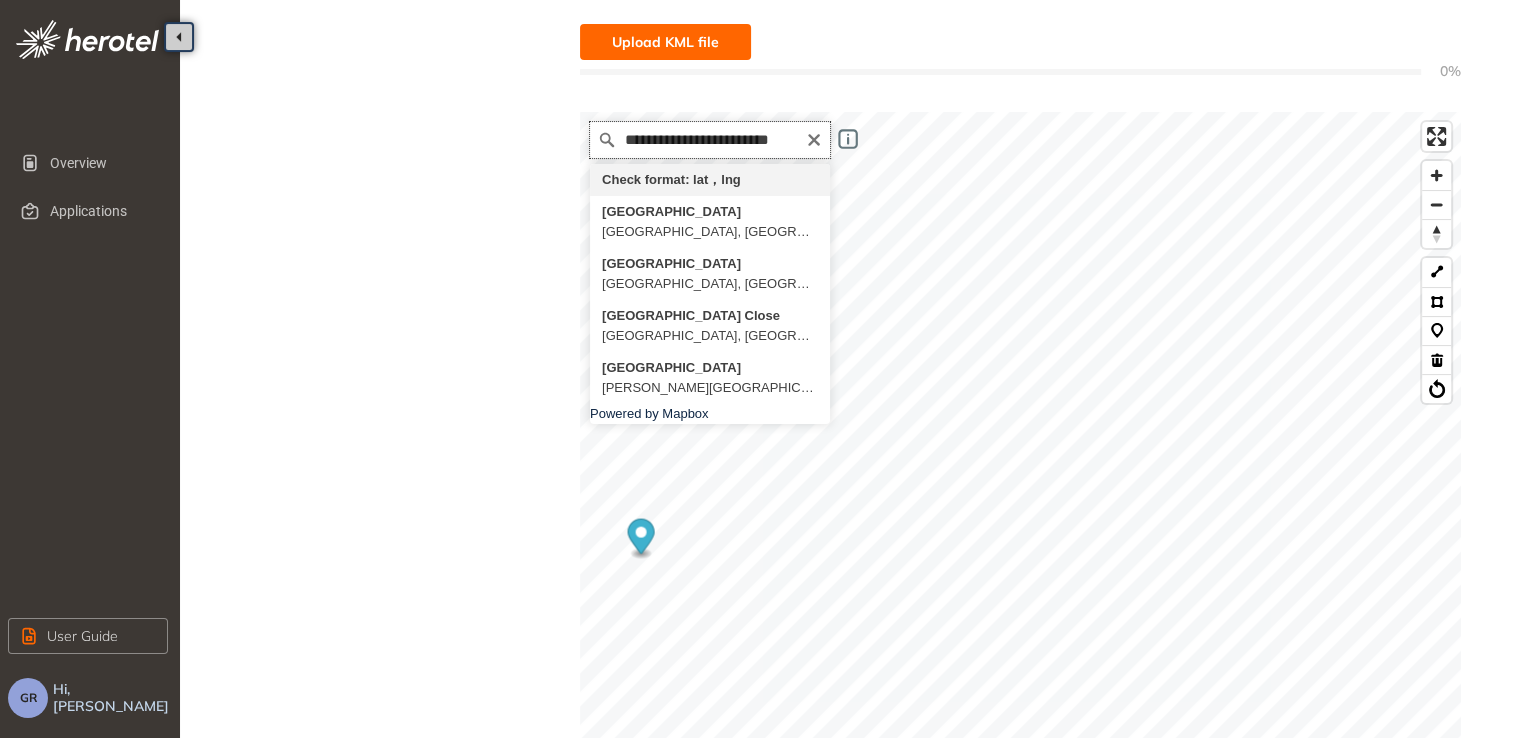 click on "**********" at bounding box center [710, 140] 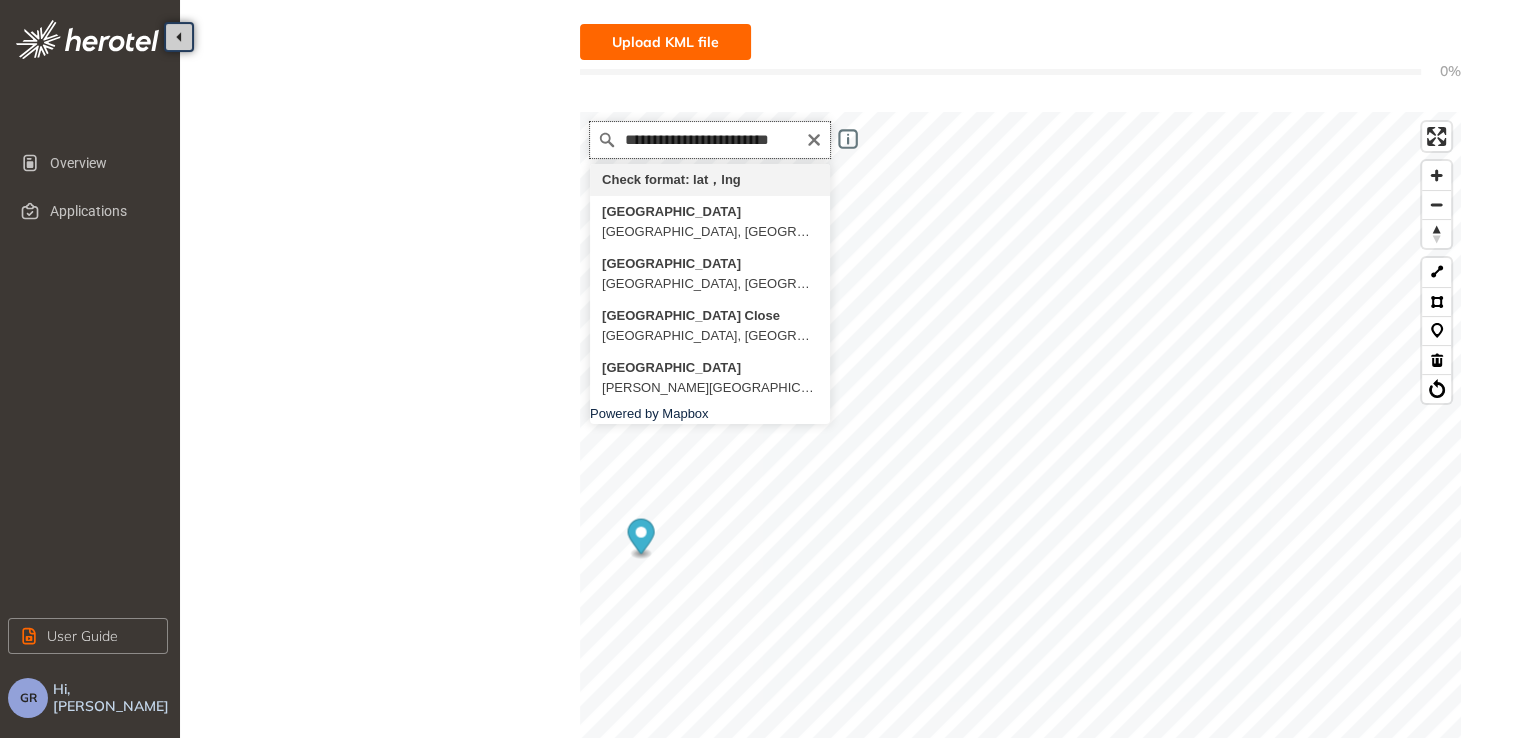 click on "**********" at bounding box center [710, 140] 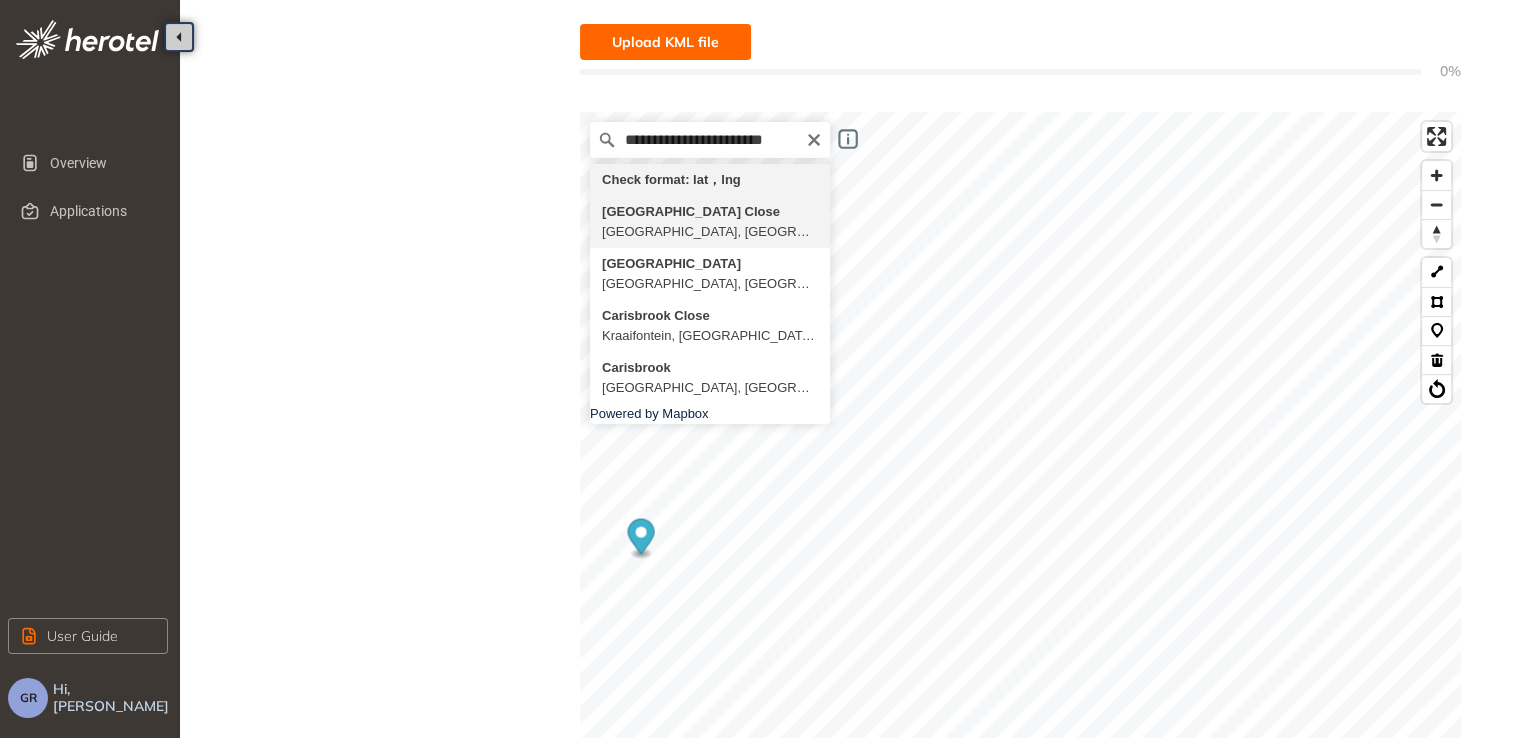 type on "**********" 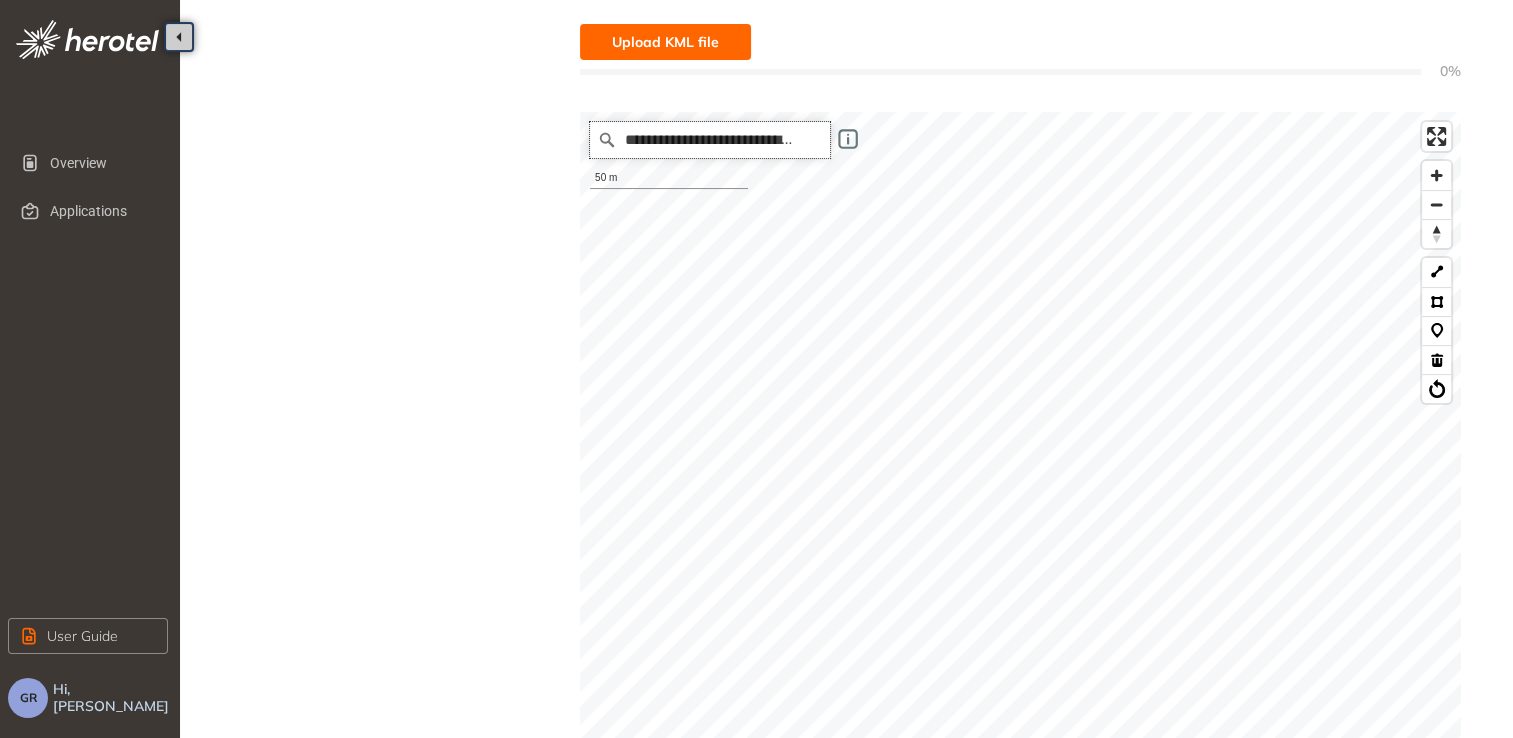 scroll, scrollTop: 0, scrollLeft: 0, axis: both 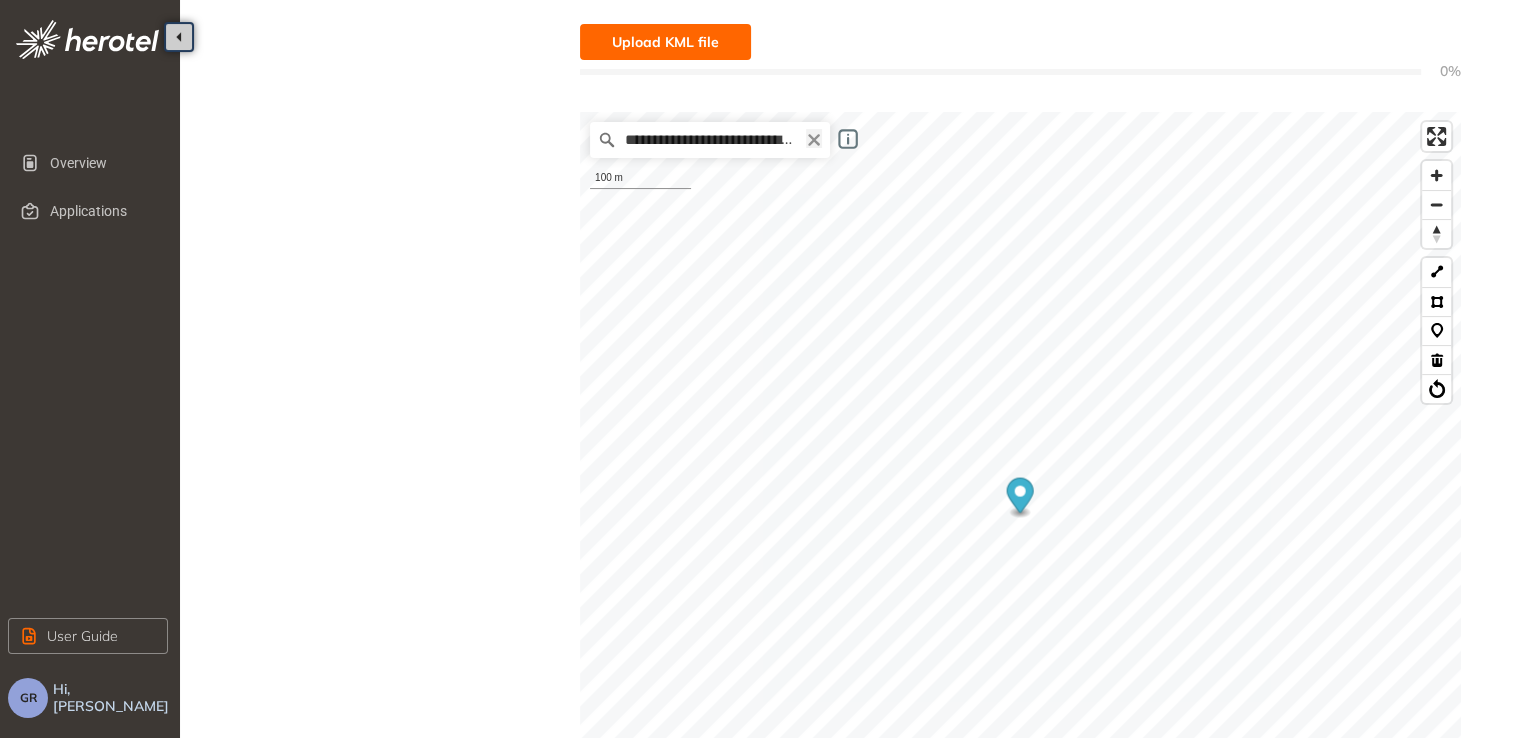 click 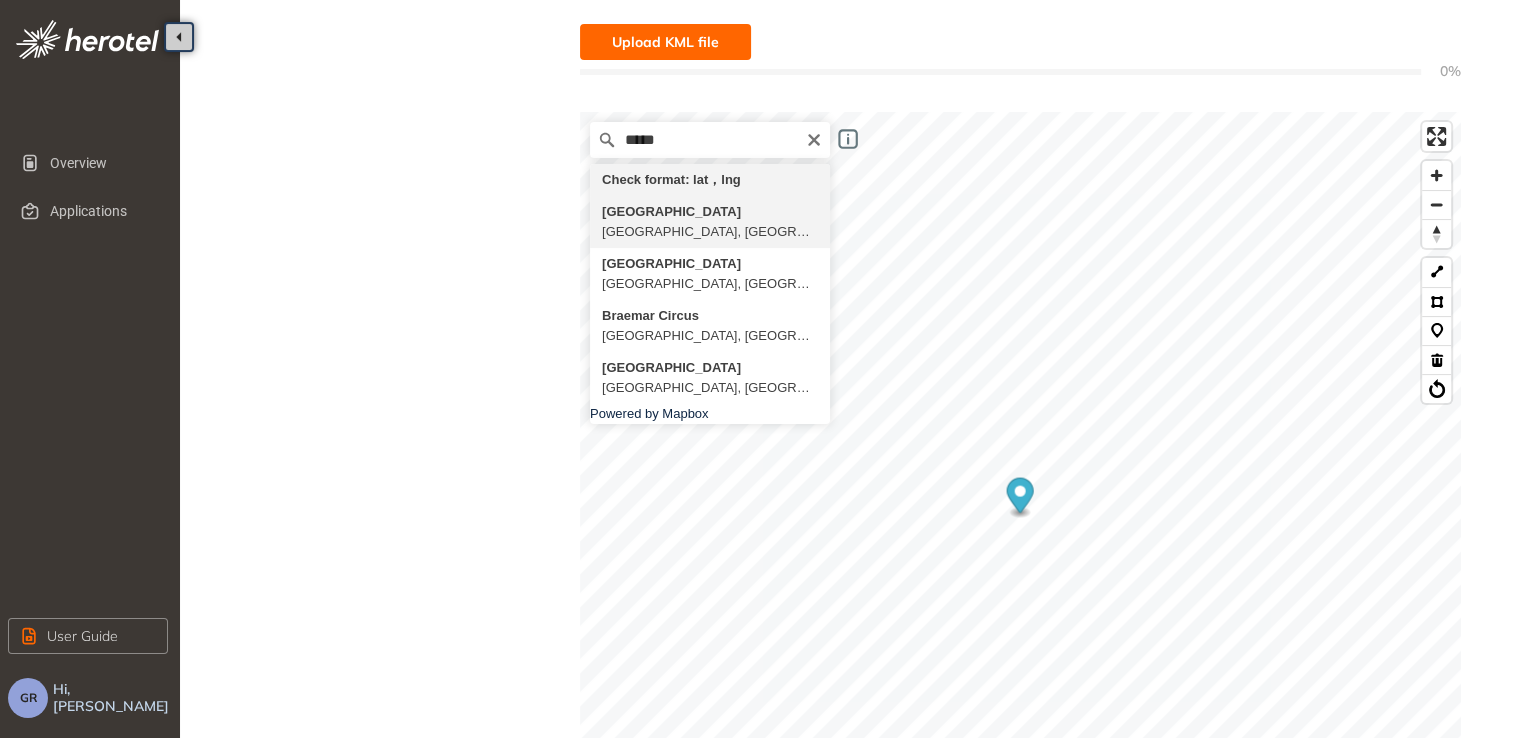 type on "**********" 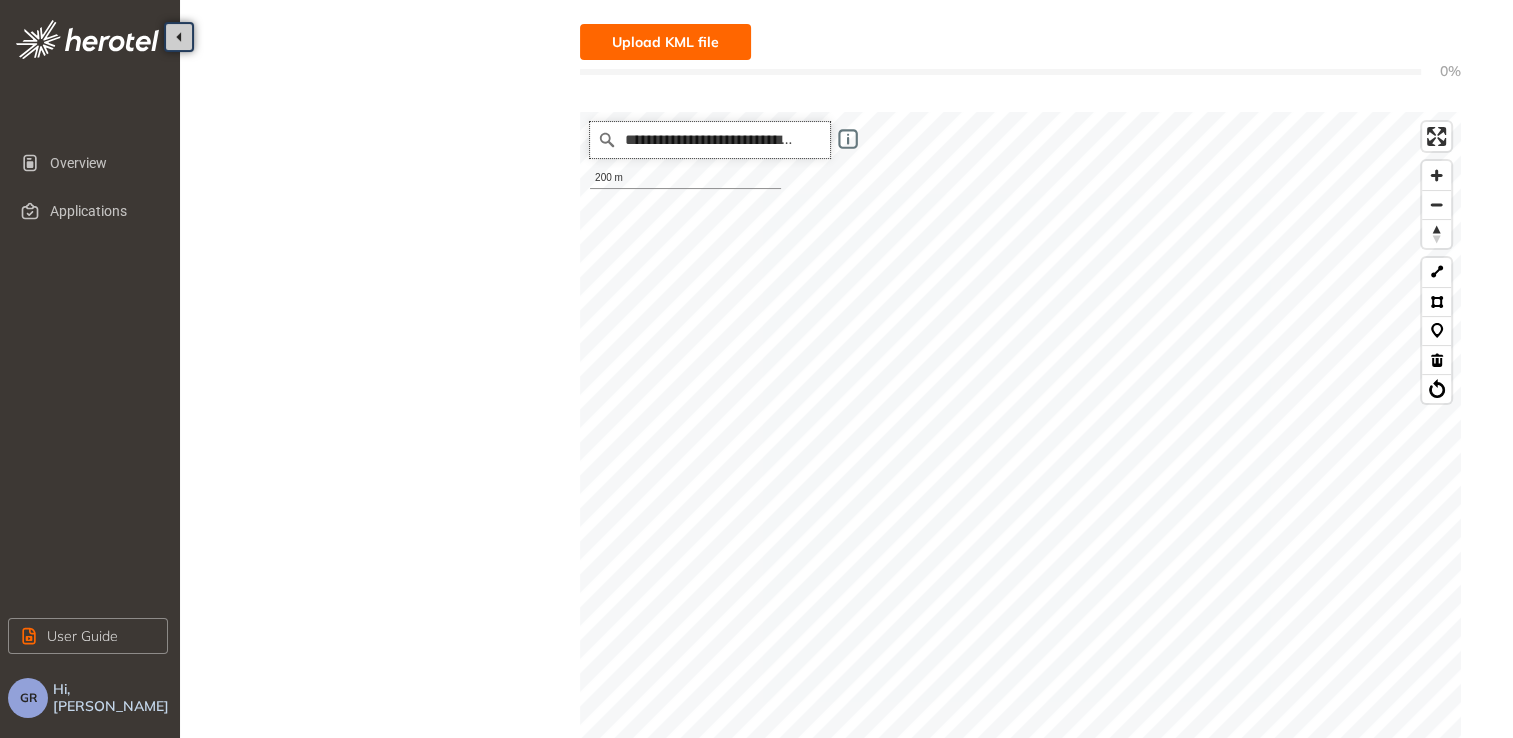 scroll, scrollTop: 0, scrollLeft: 0, axis: both 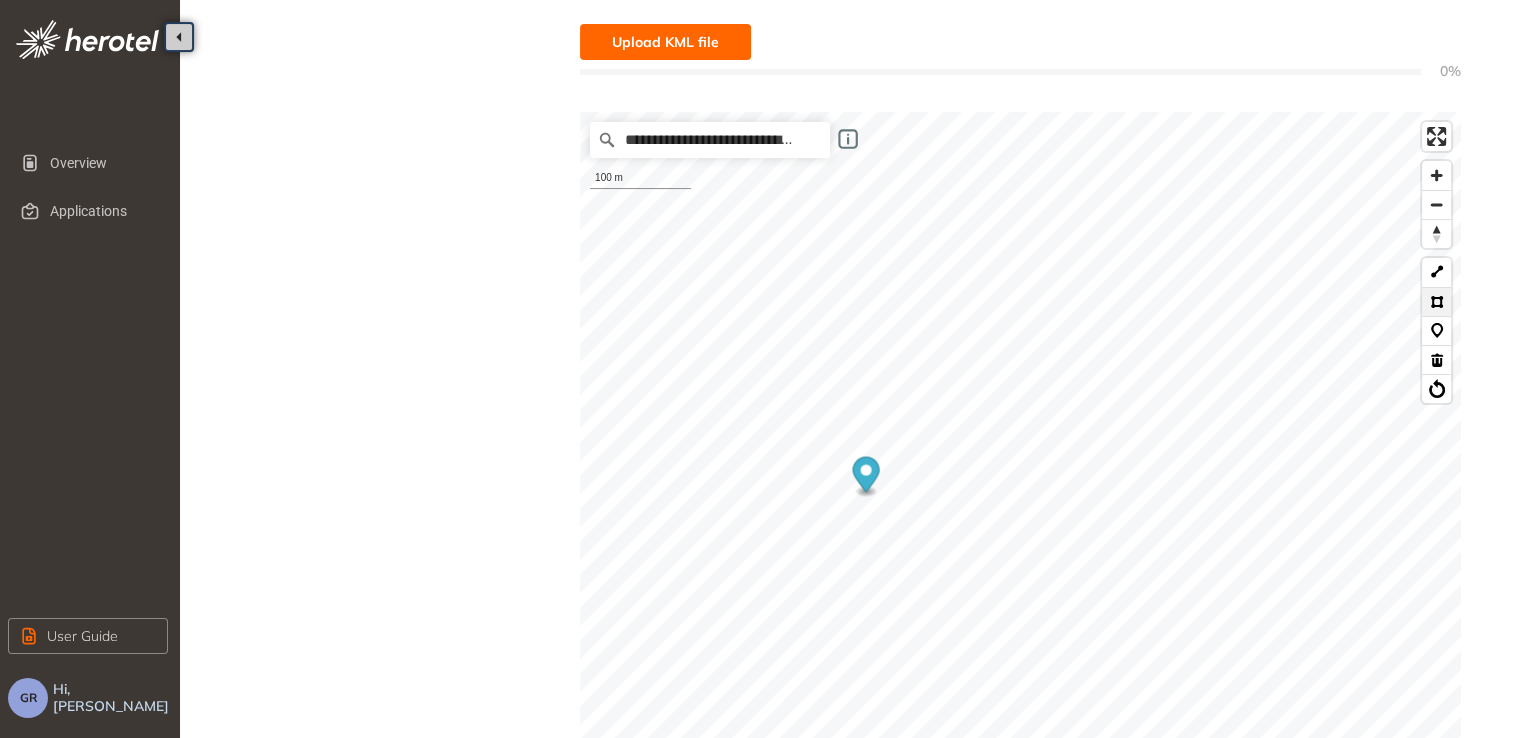 click at bounding box center [1436, 301] 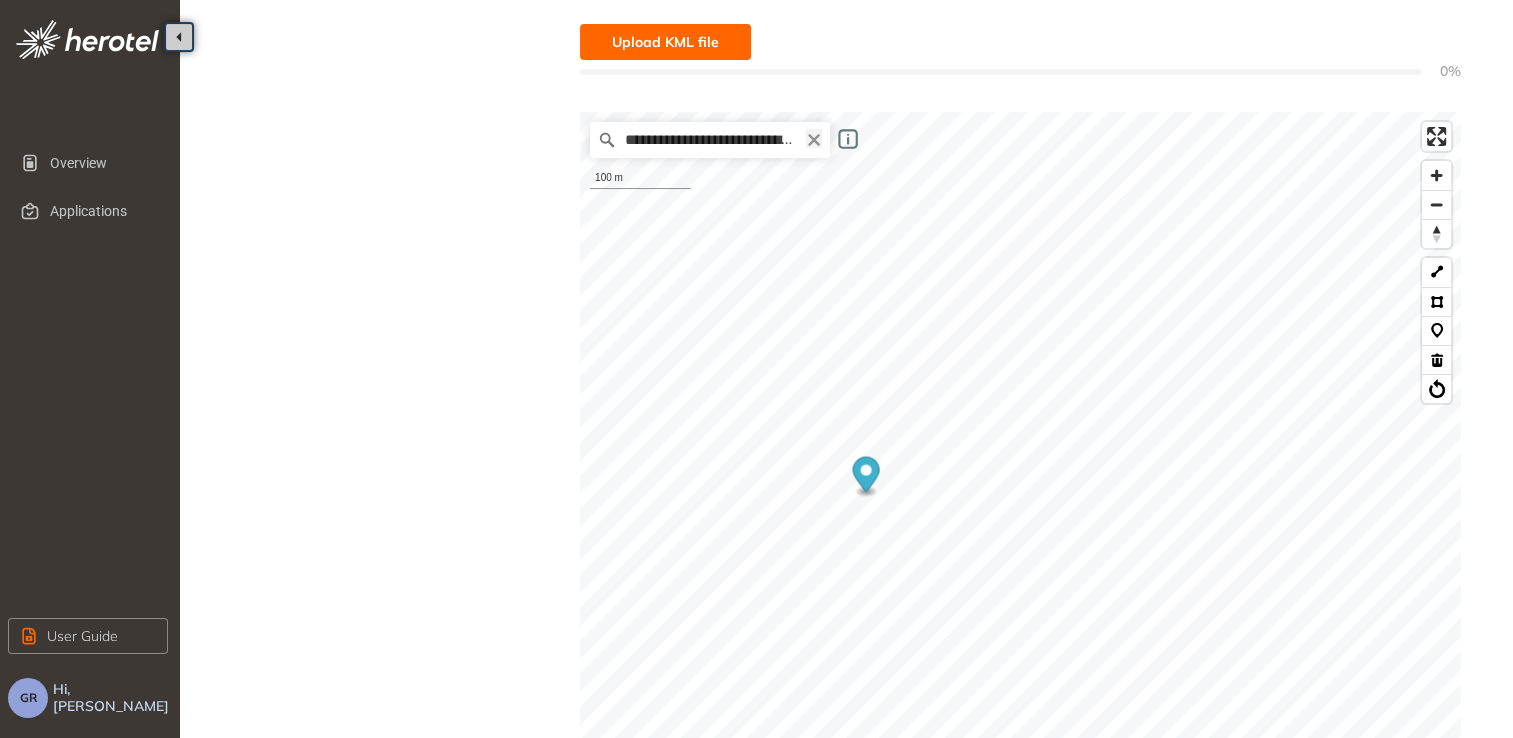 click 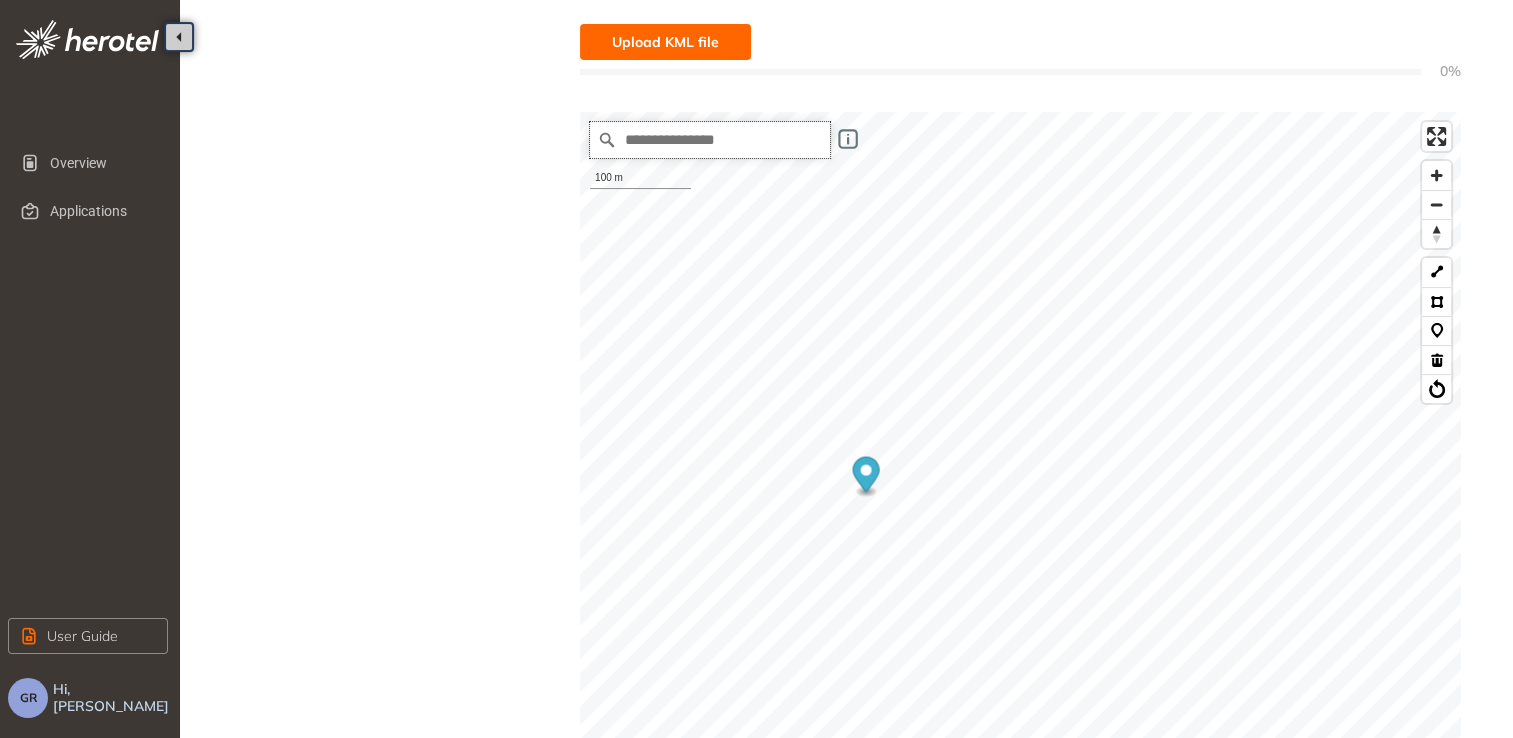 click at bounding box center [710, 140] 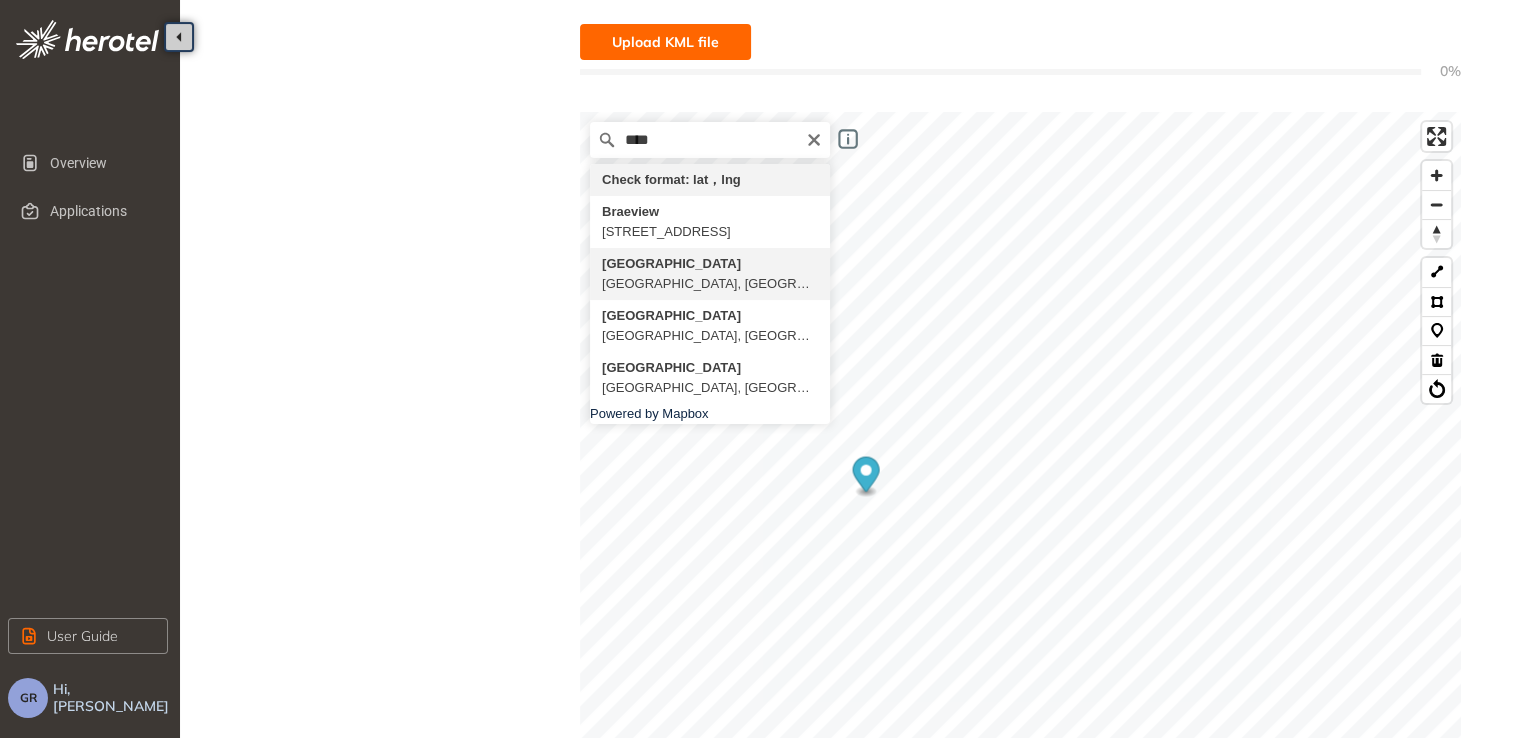 type on "**********" 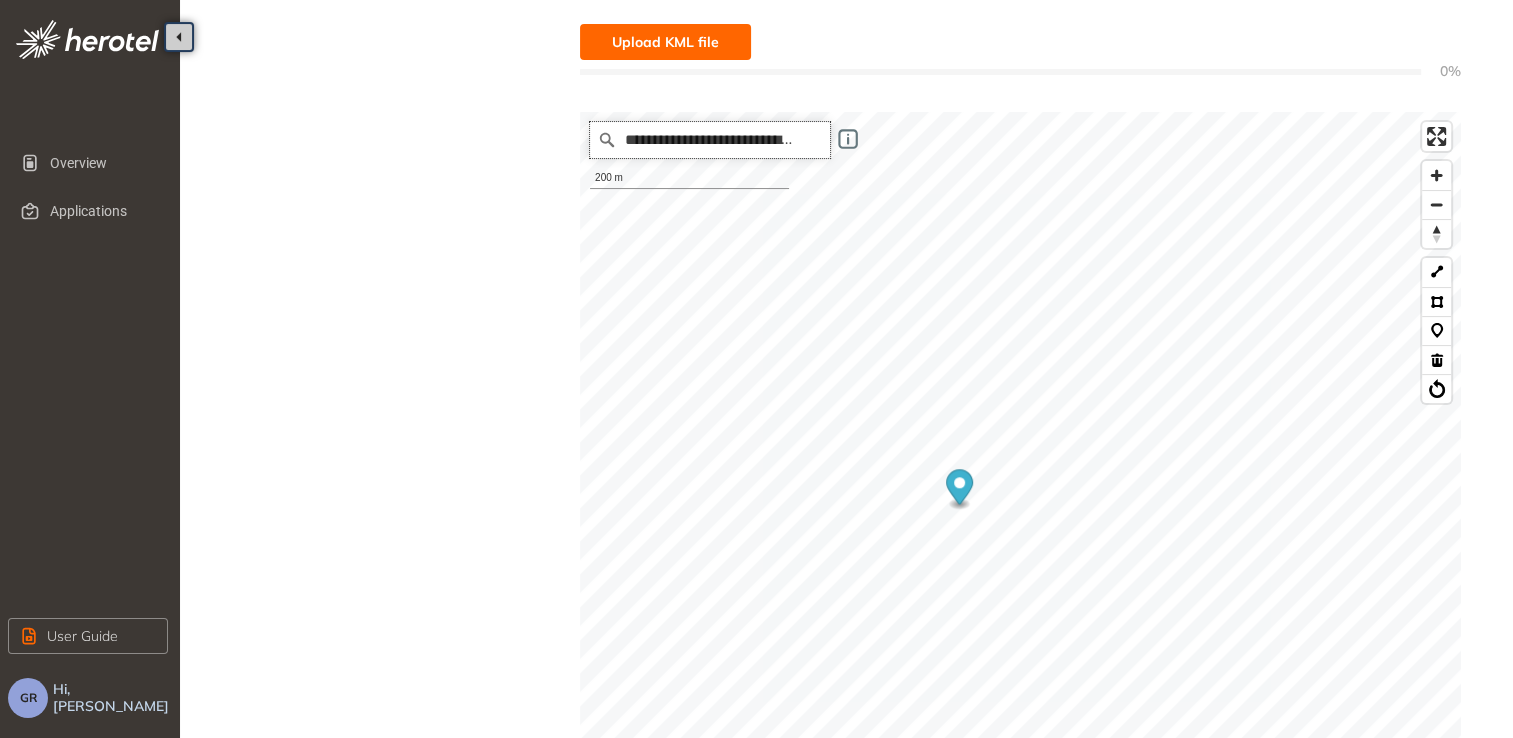 scroll, scrollTop: 0, scrollLeft: 0, axis: both 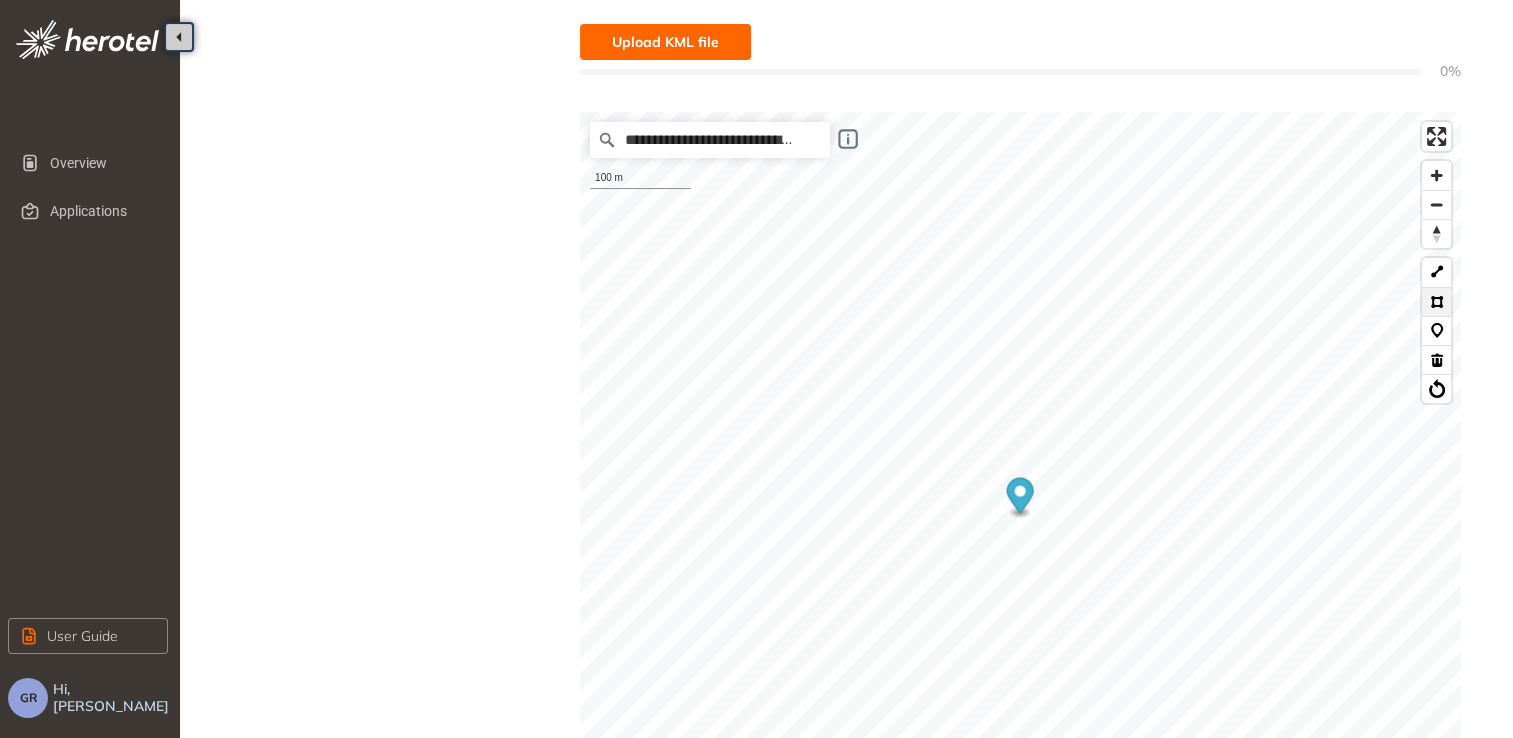 click at bounding box center (1436, 301) 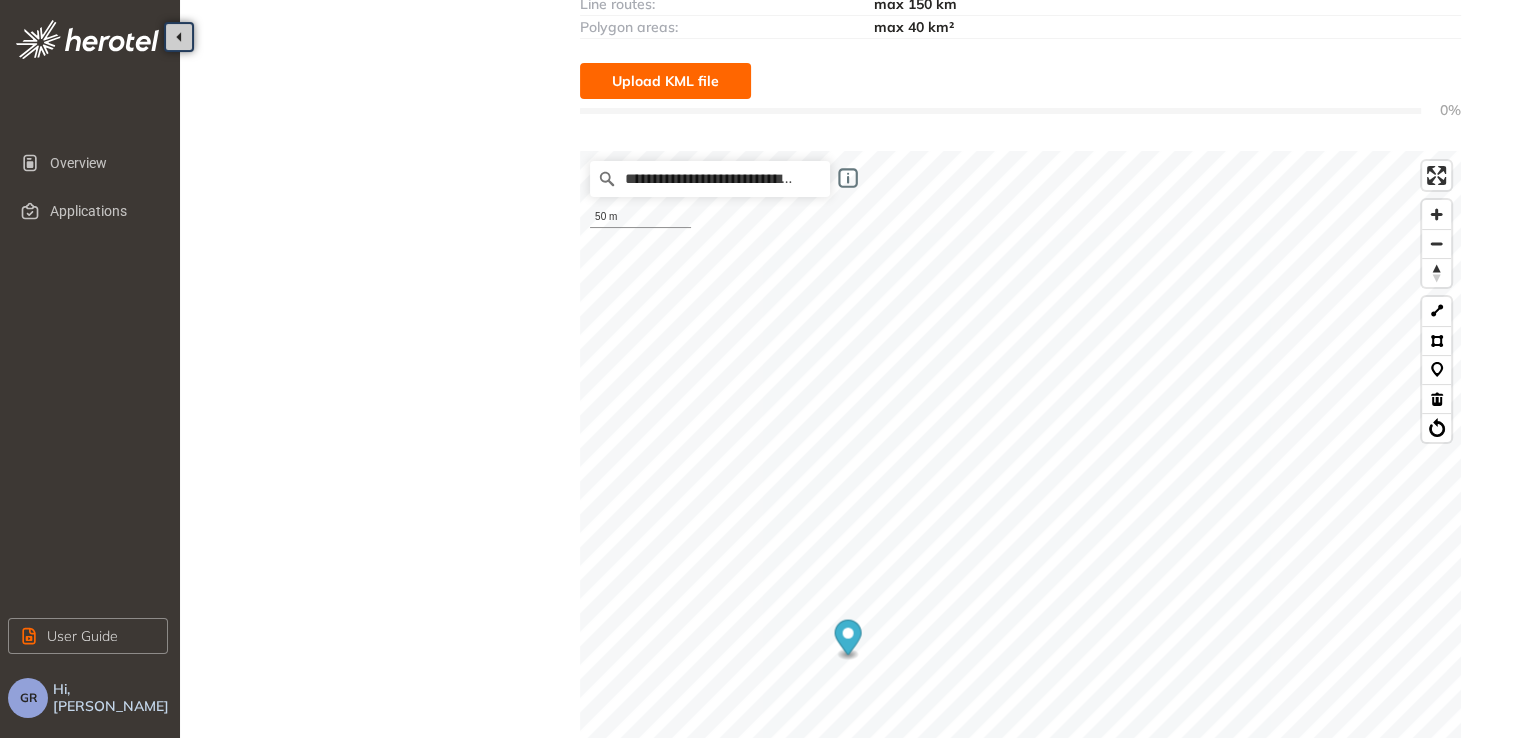 scroll, scrollTop: 176, scrollLeft: 0, axis: vertical 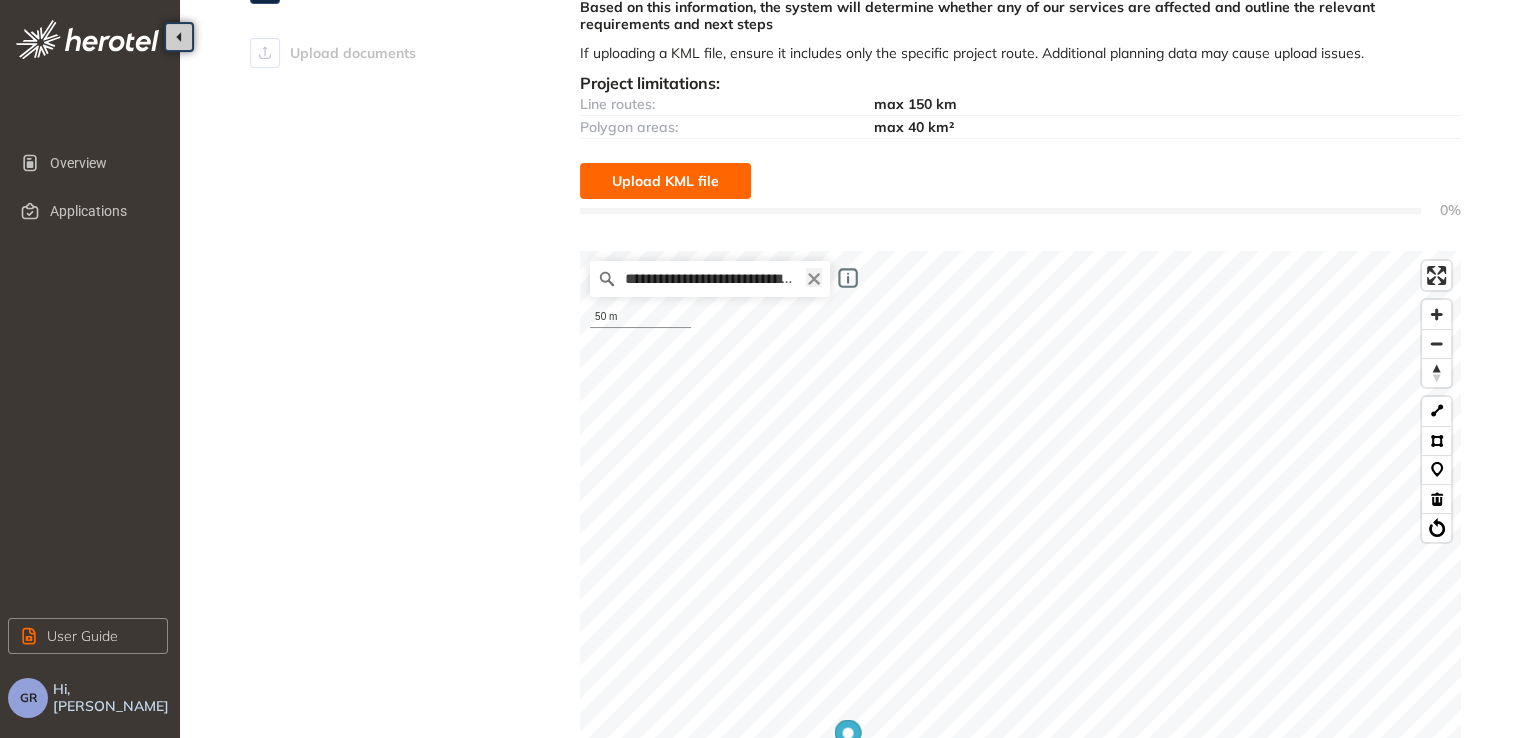 click 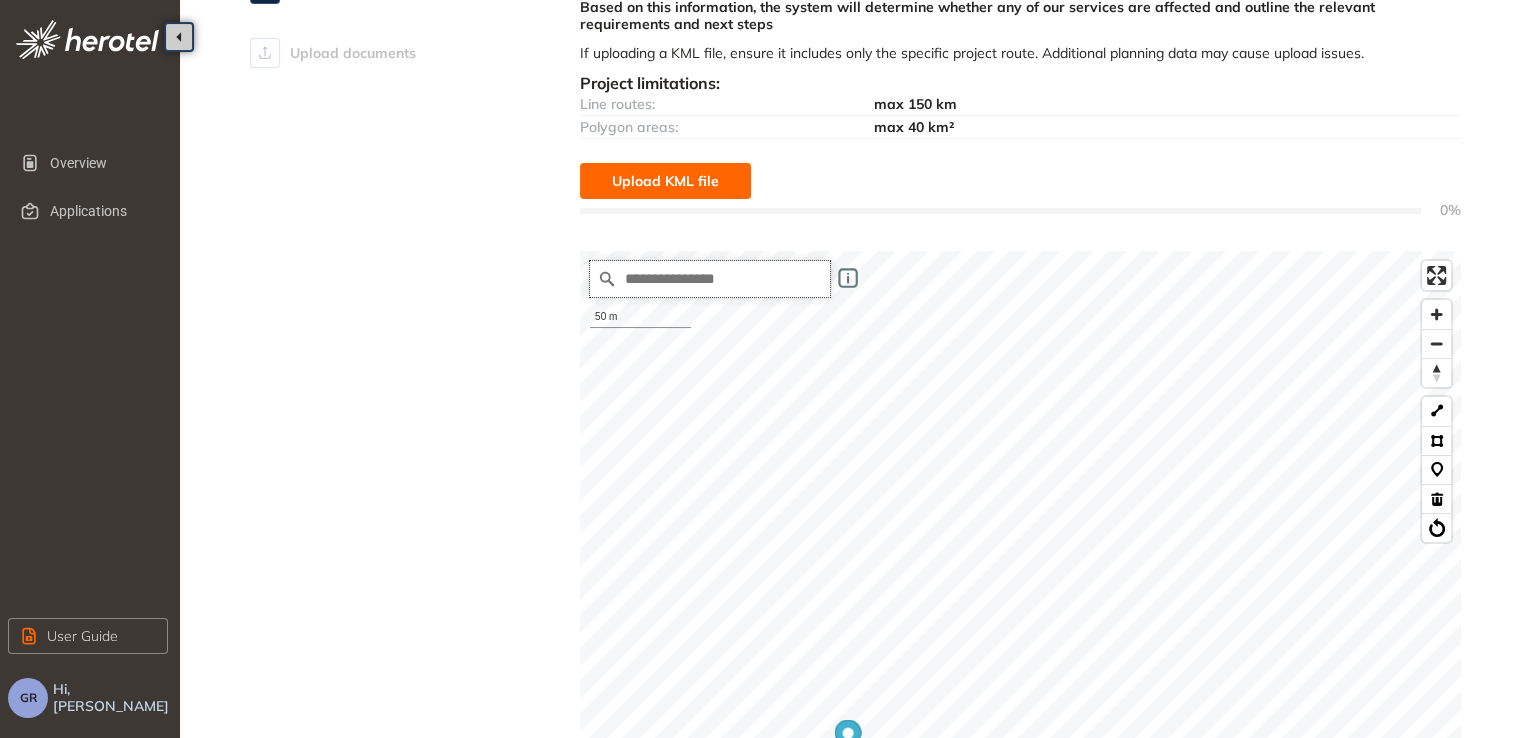 click at bounding box center [710, 279] 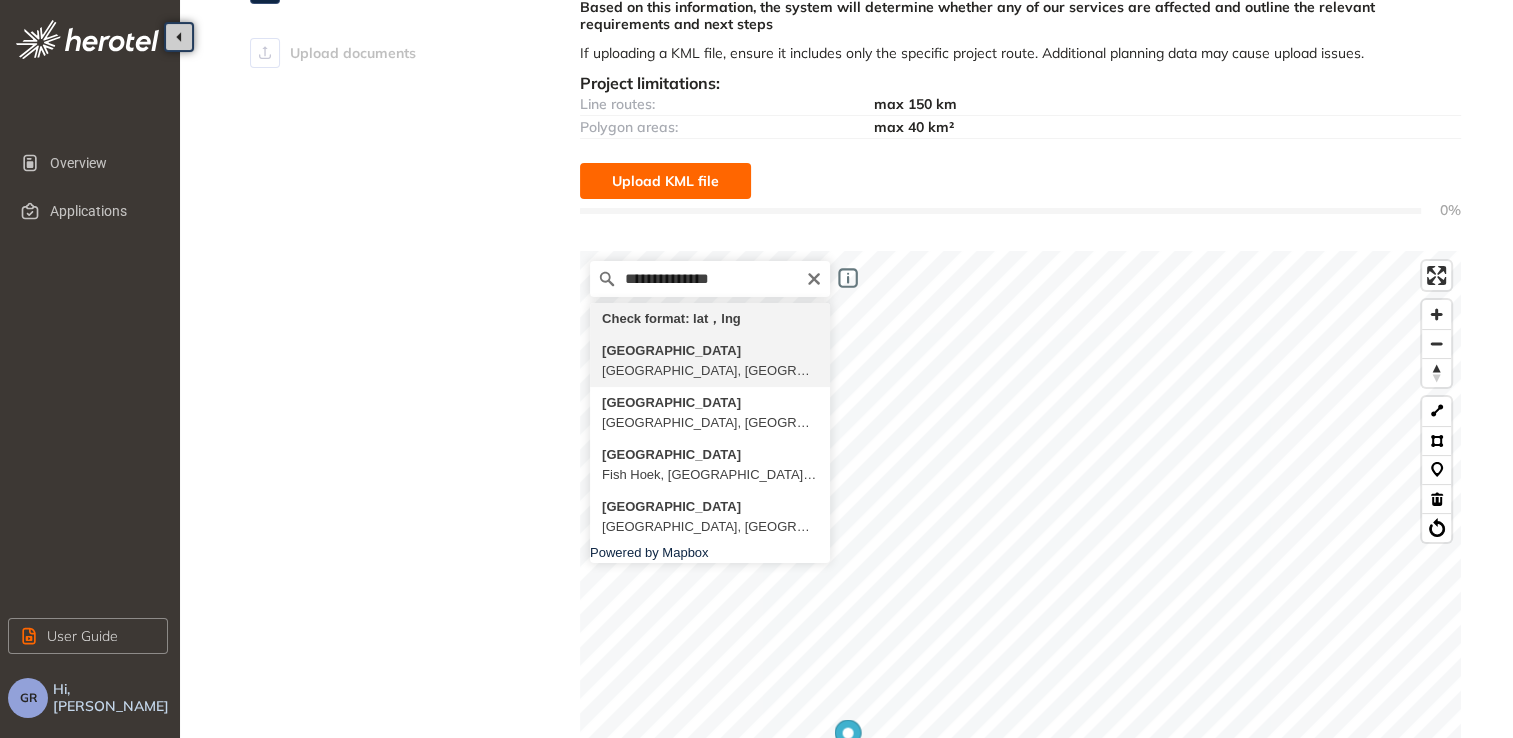type on "**********" 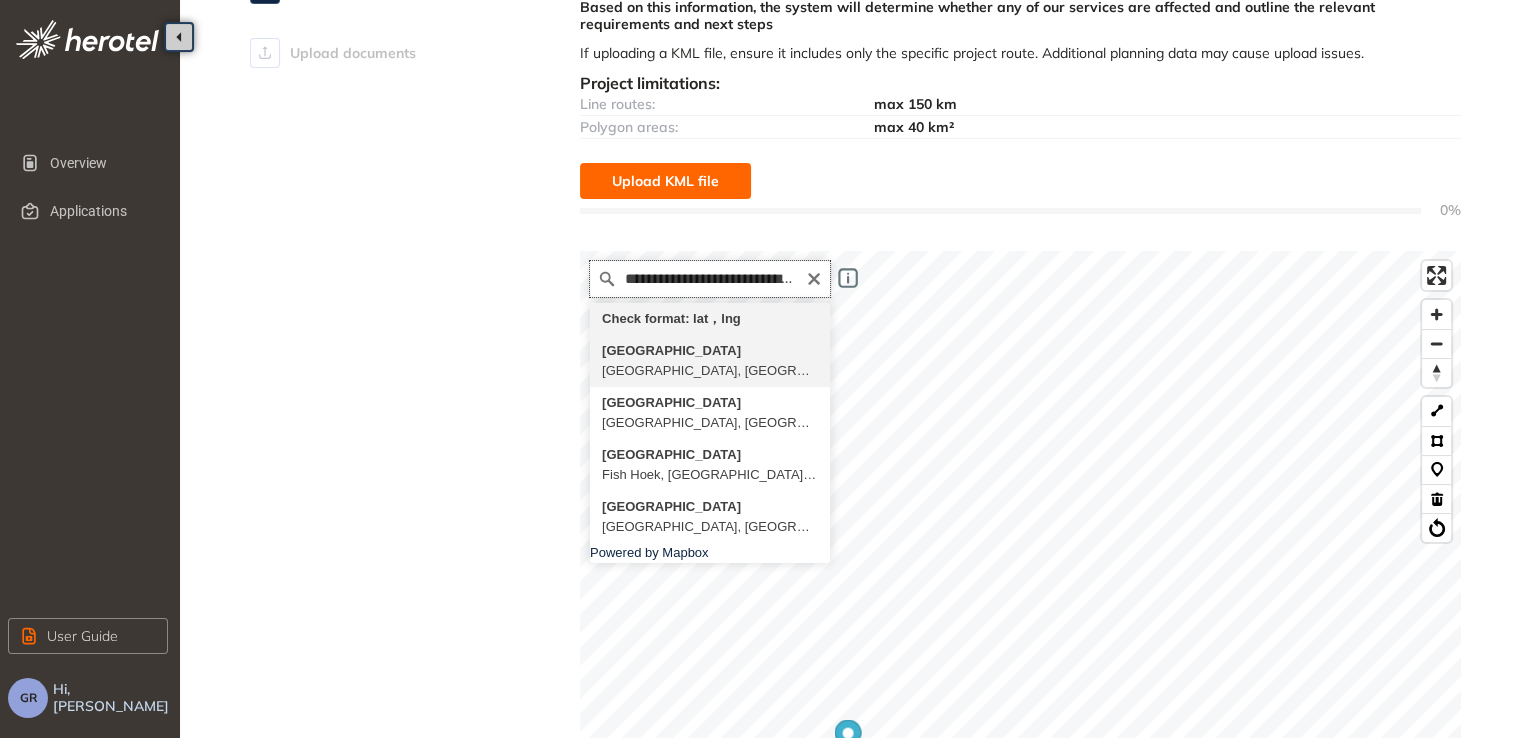 scroll, scrollTop: 0, scrollLeft: 0, axis: both 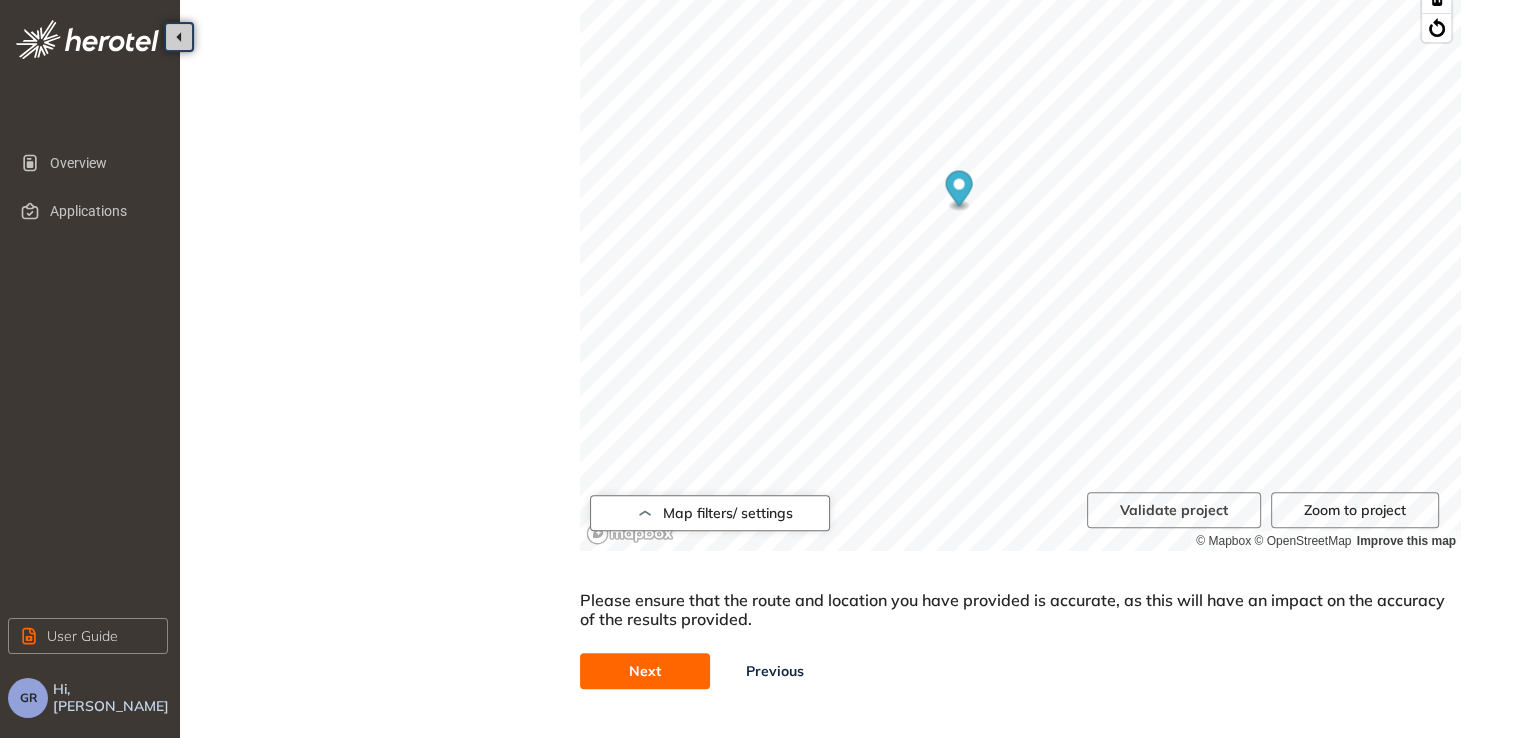click on "Next" at bounding box center [645, 671] 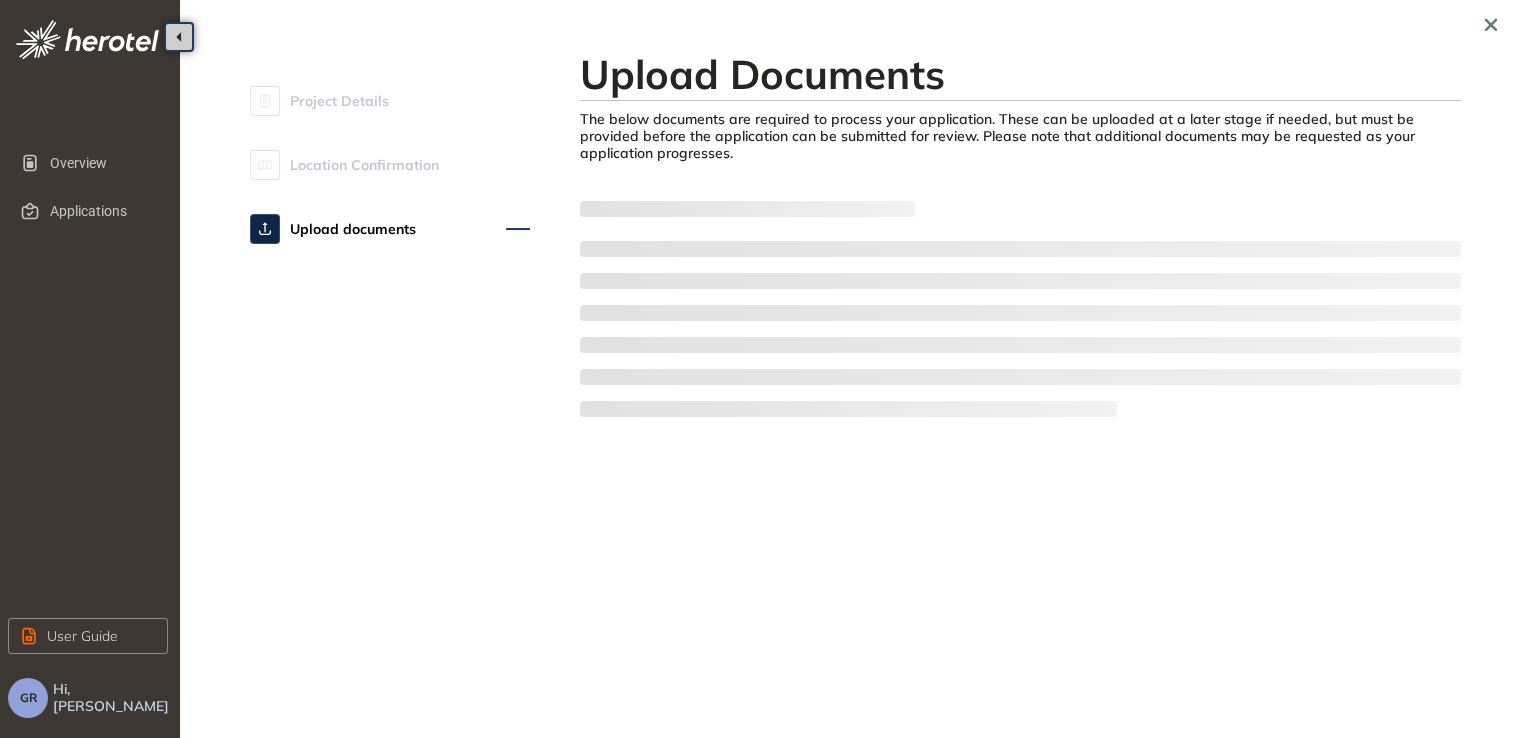scroll, scrollTop: 0, scrollLeft: 0, axis: both 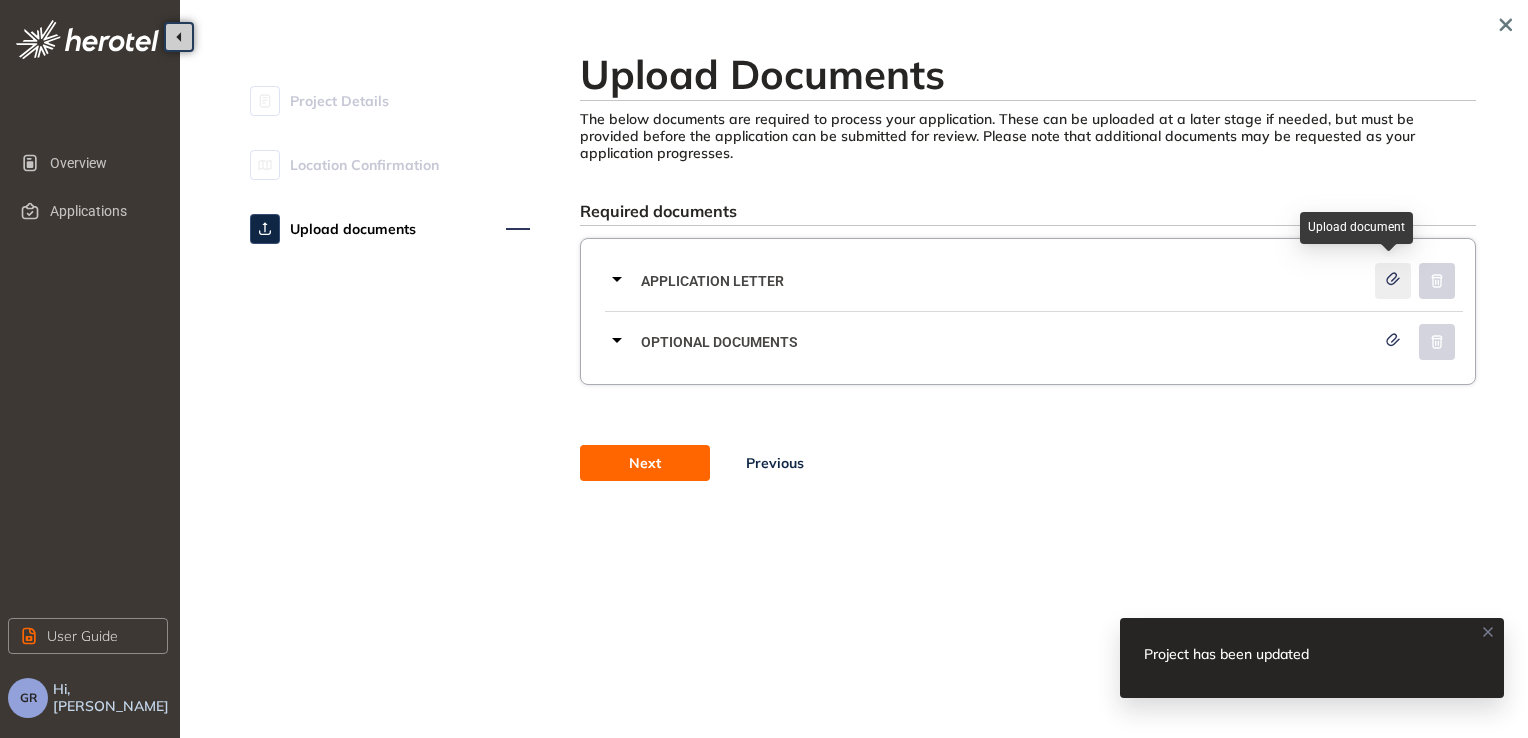 click 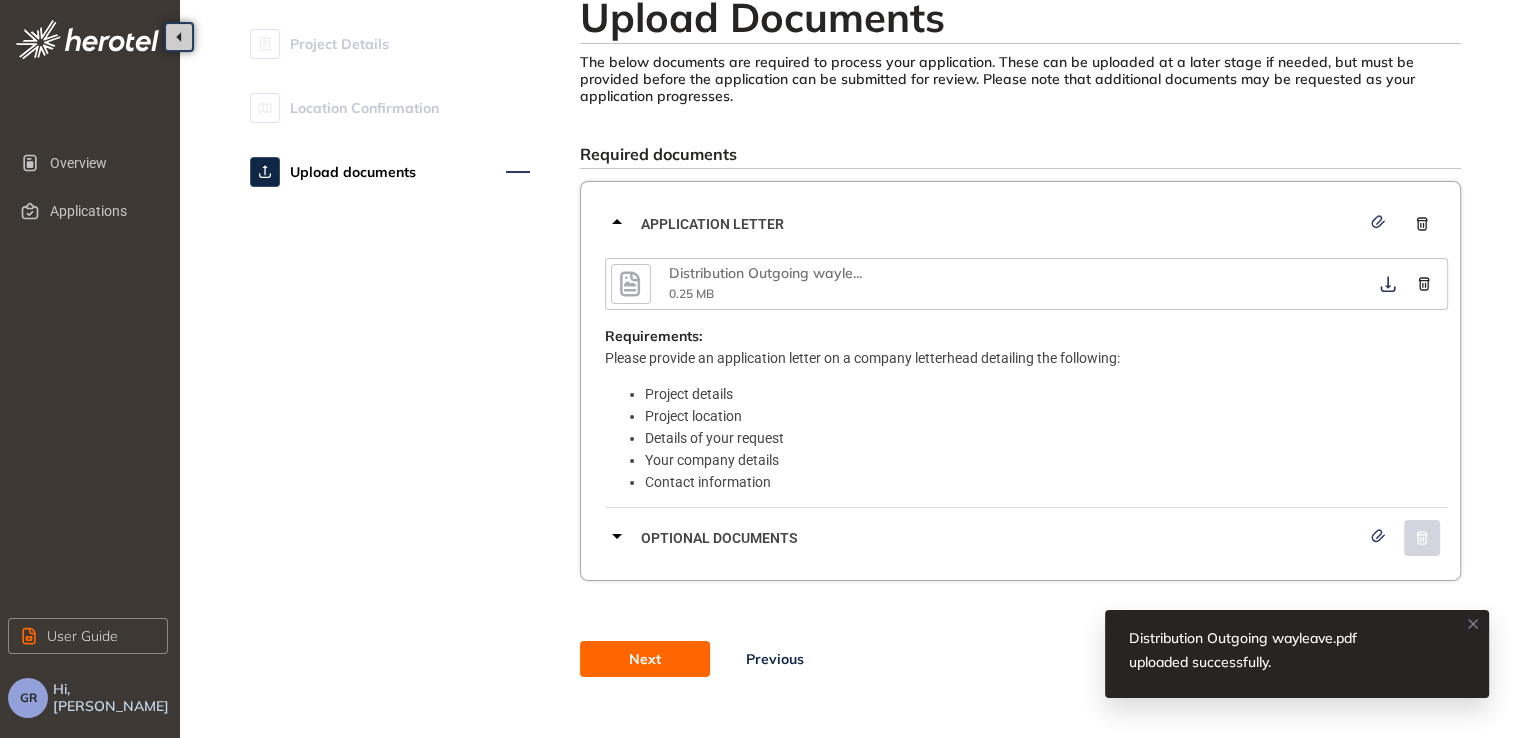 scroll, scrollTop: 84, scrollLeft: 0, axis: vertical 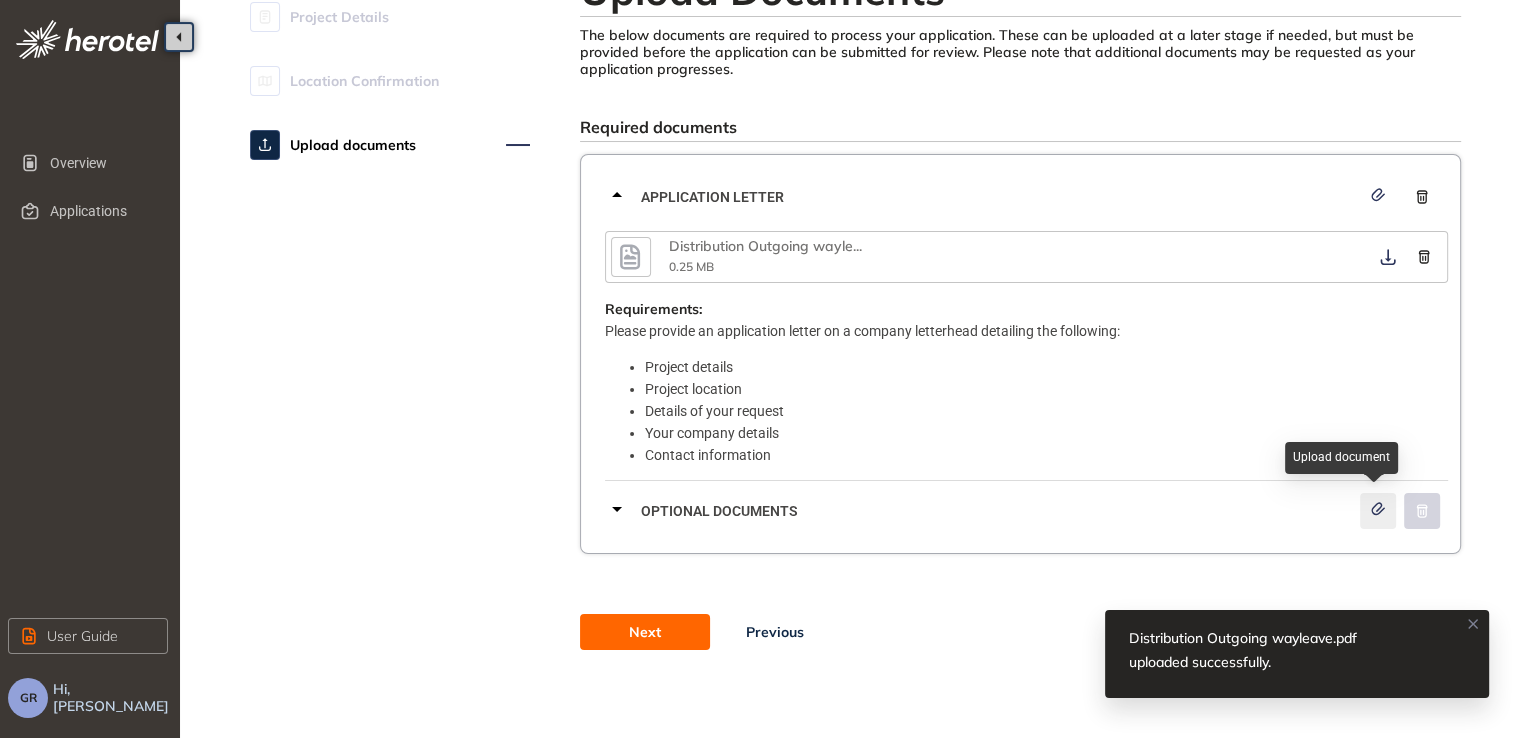 click 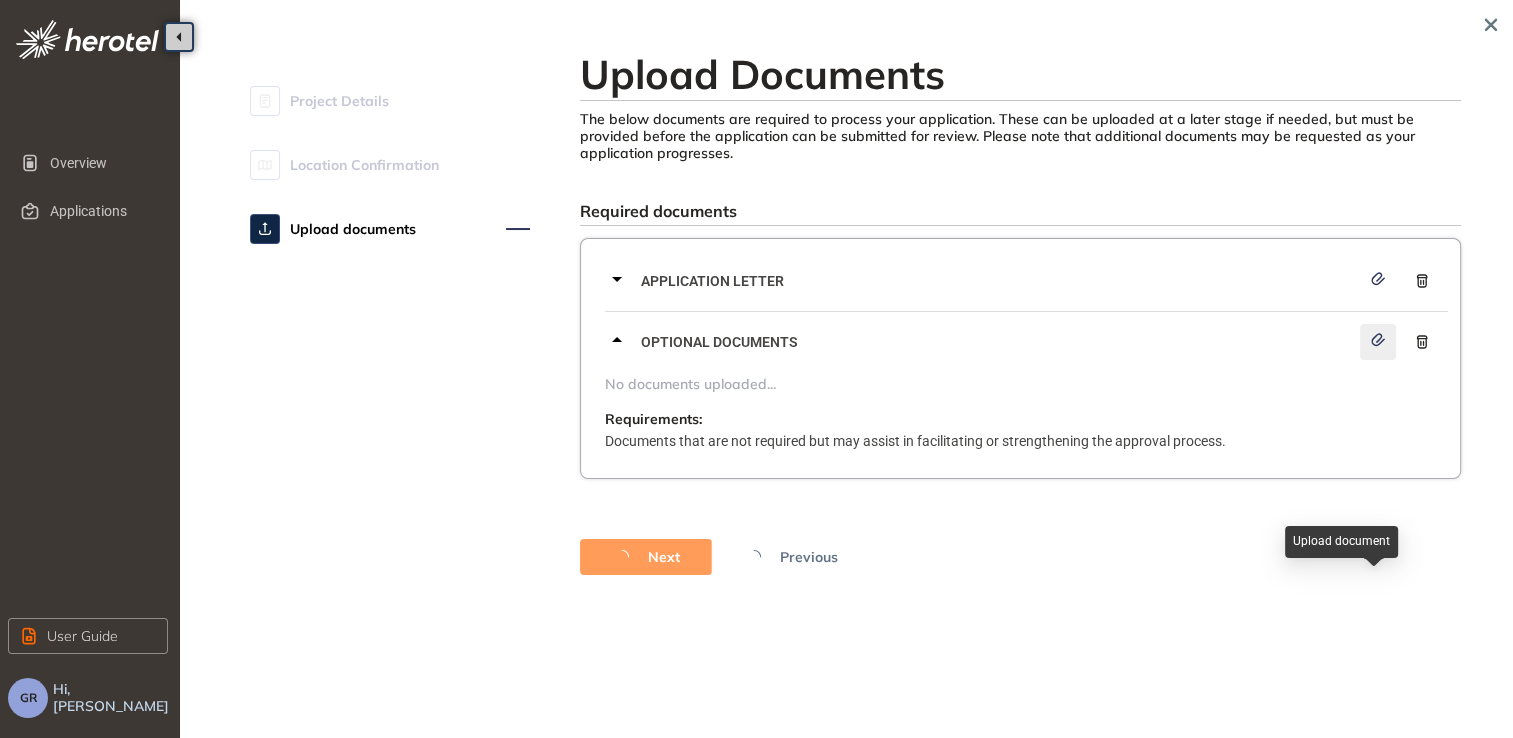 scroll, scrollTop: 0, scrollLeft: 0, axis: both 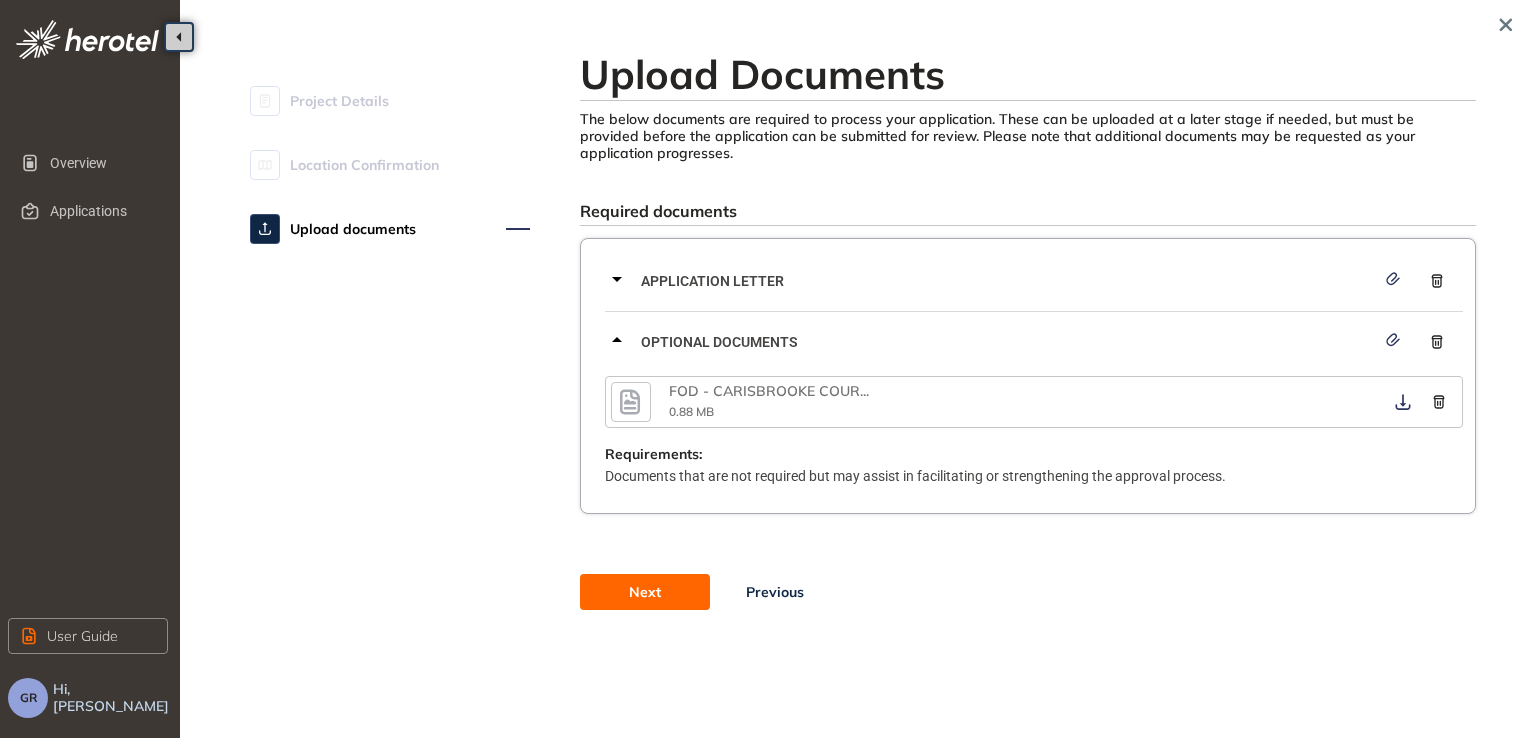 click on "Next" at bounding box center (645, 592) 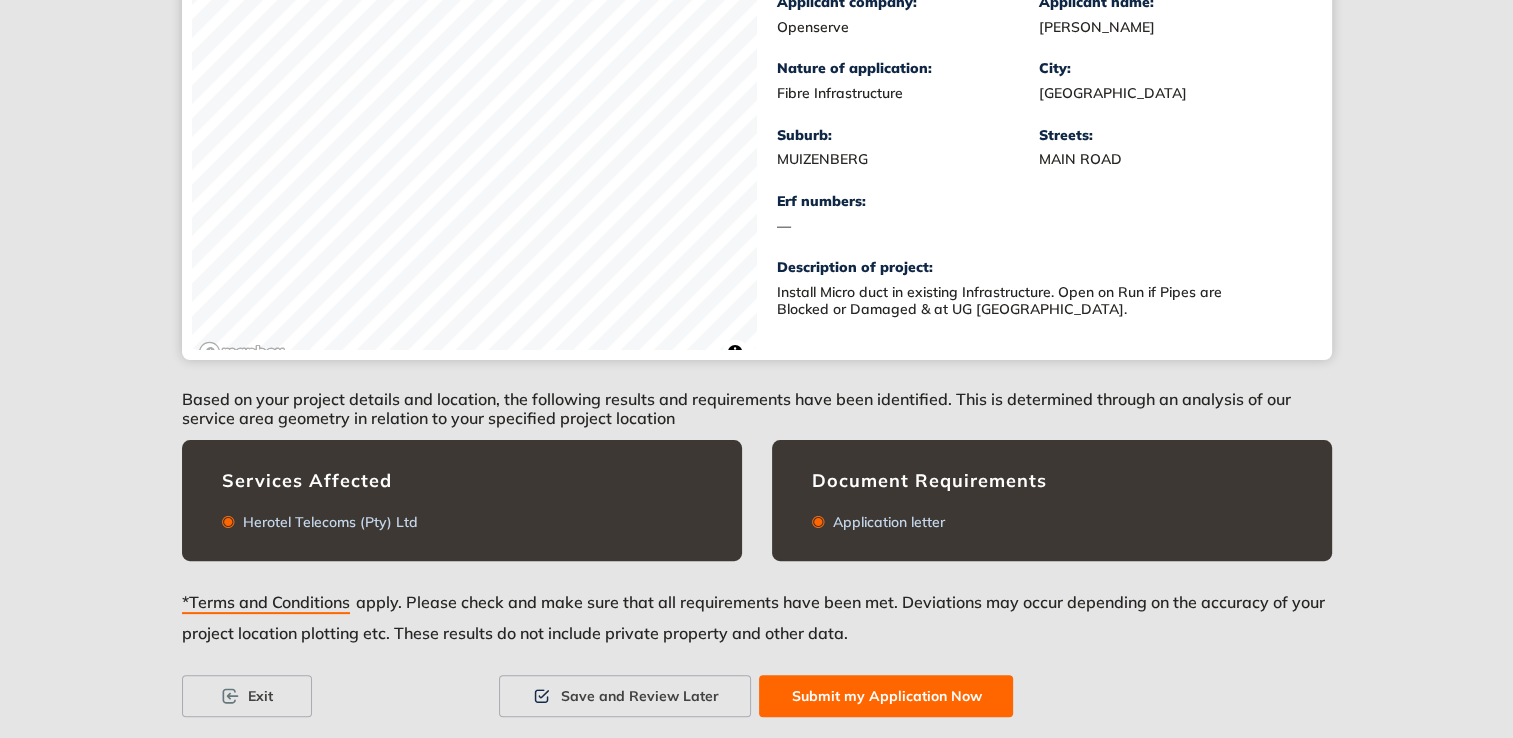 scroll, scrollTop: 438, scrollLeft: 0, axis: vertical 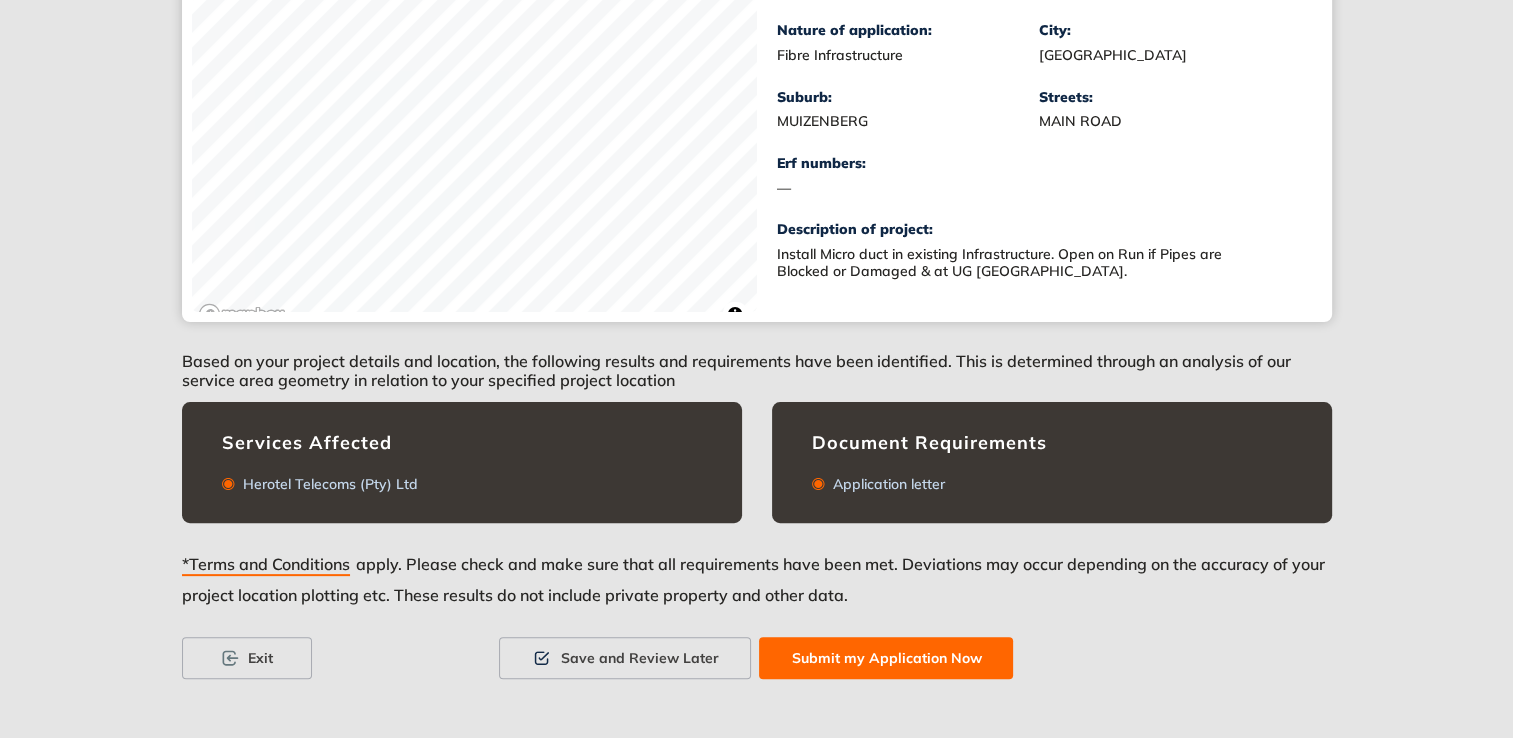 click on "Submit my Application Now" at bounding box center (886, 658) 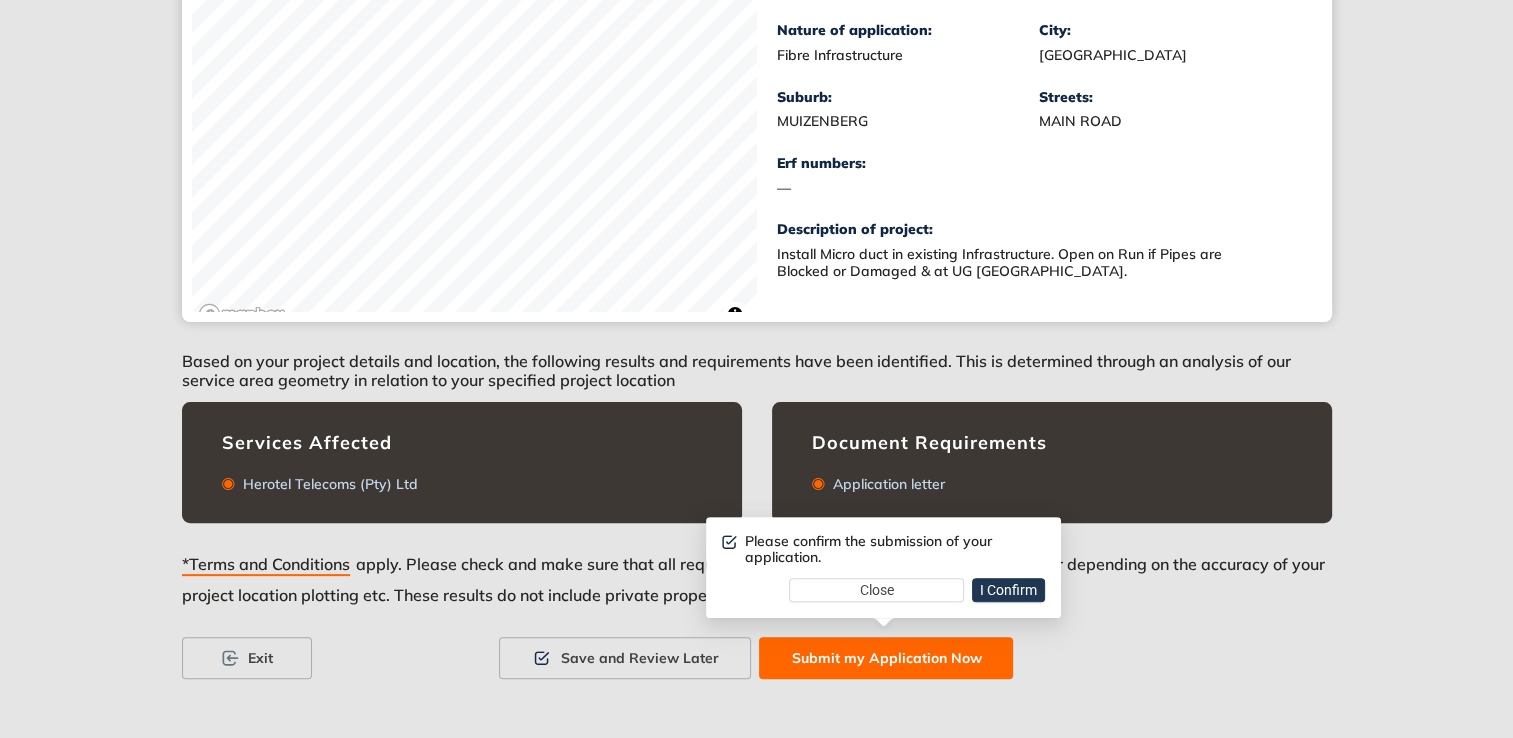 click on "I Confirm" at bounding box center [1008, 590] 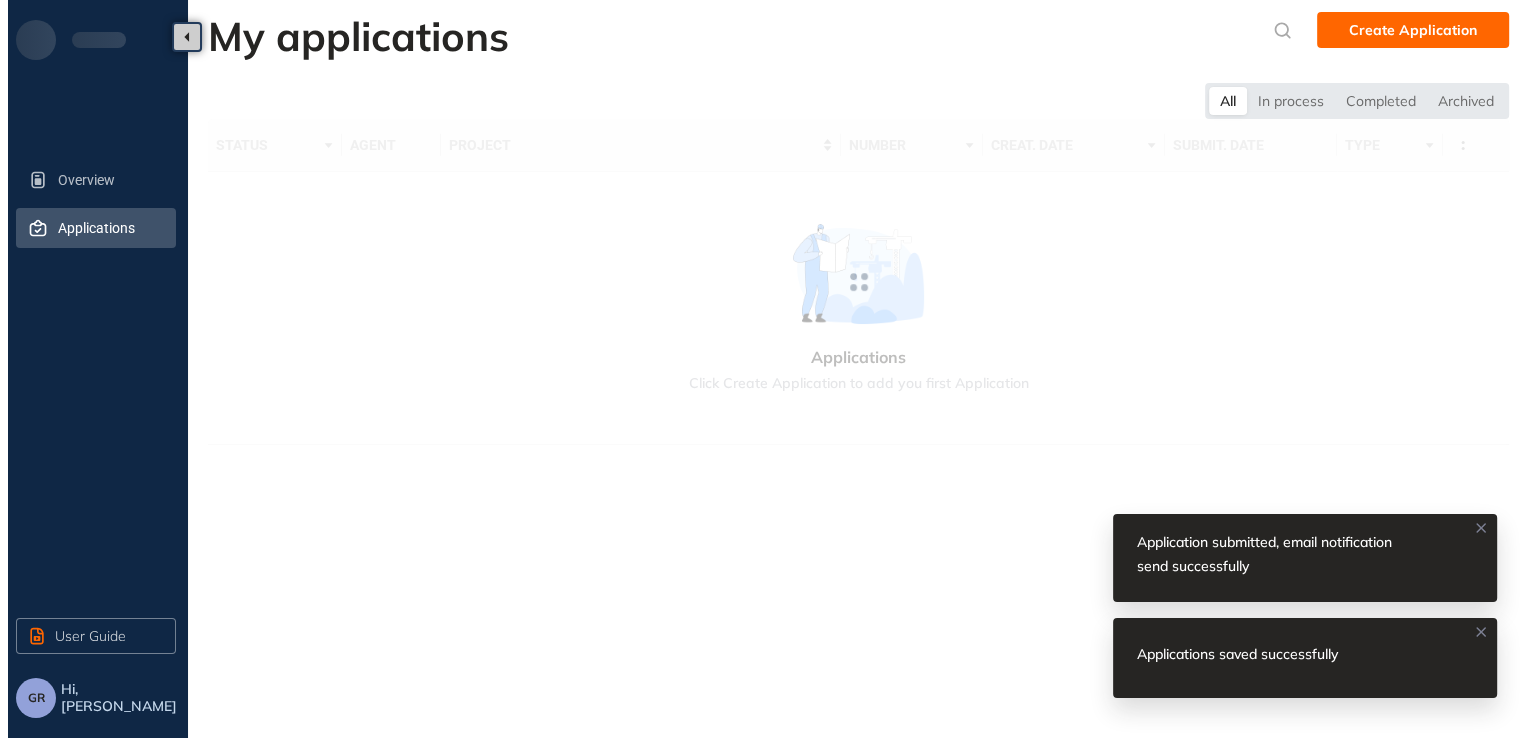 scroll, scrollTop: 0, scrollLeft: 0, axis: both 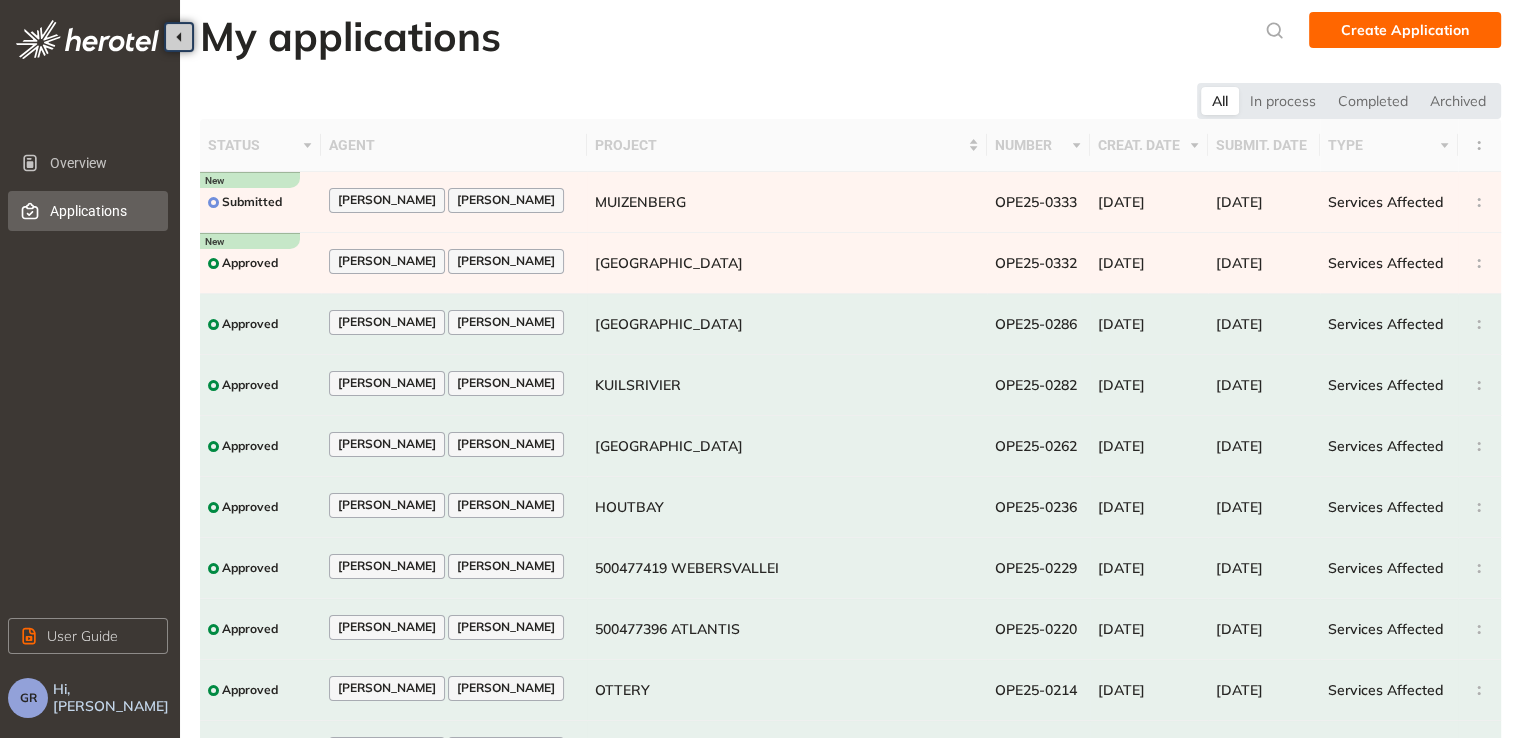 click on "GR" at bounding box center (28, 698) 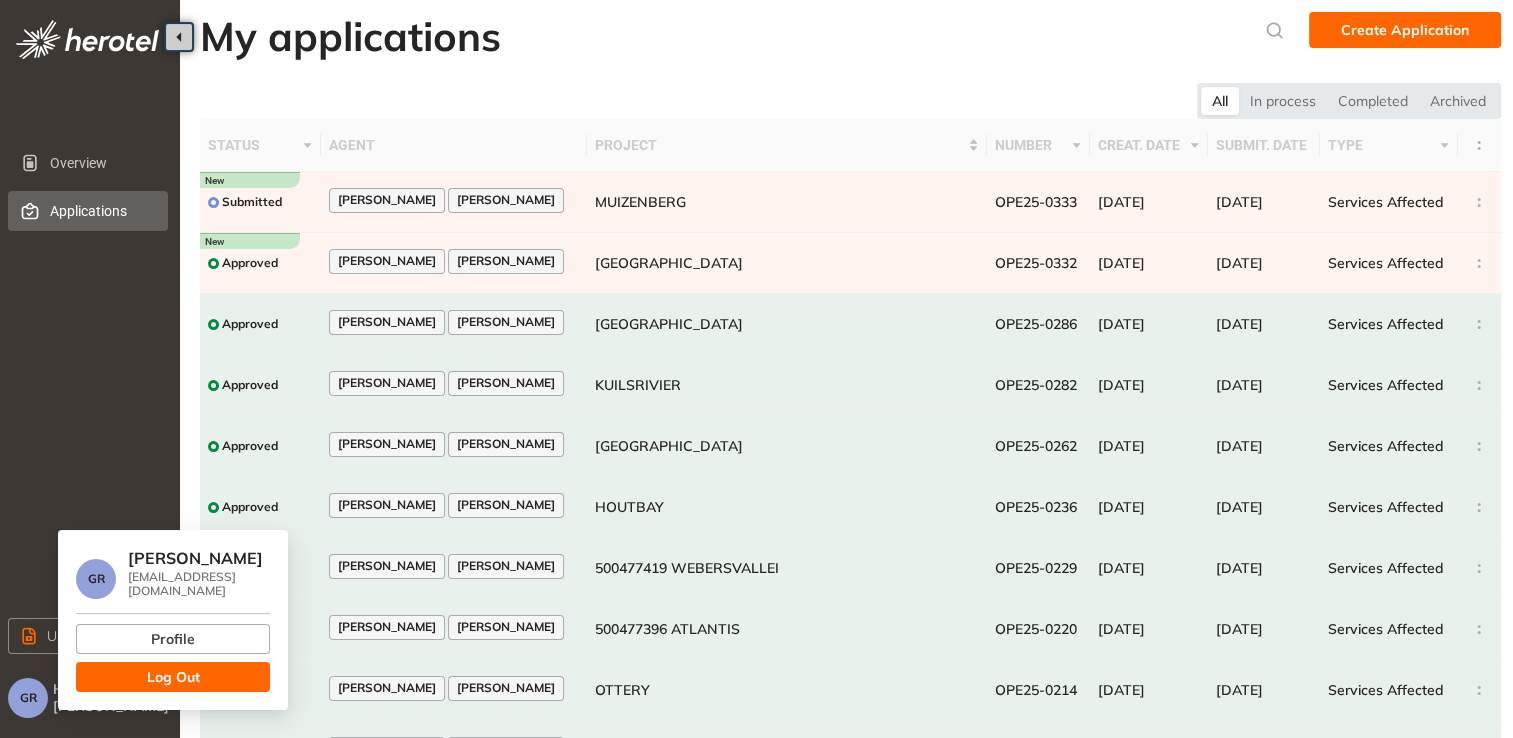 click on "Log Out" at bounding box center [173, 677] 